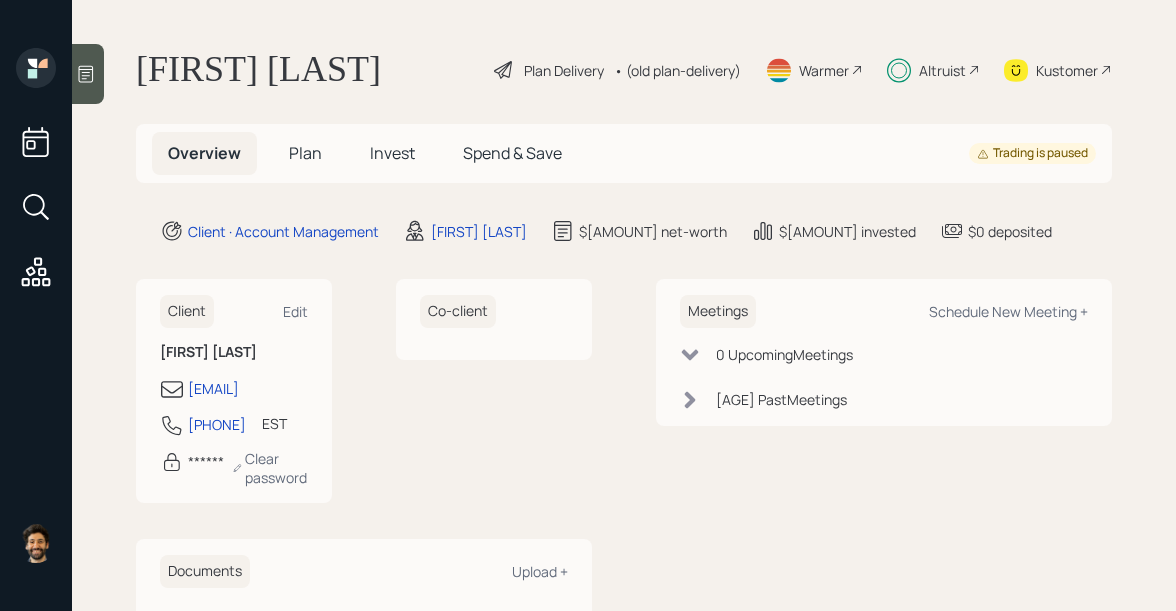 scroll, scrollTop: 0, scrollLeft: 0, axis: both 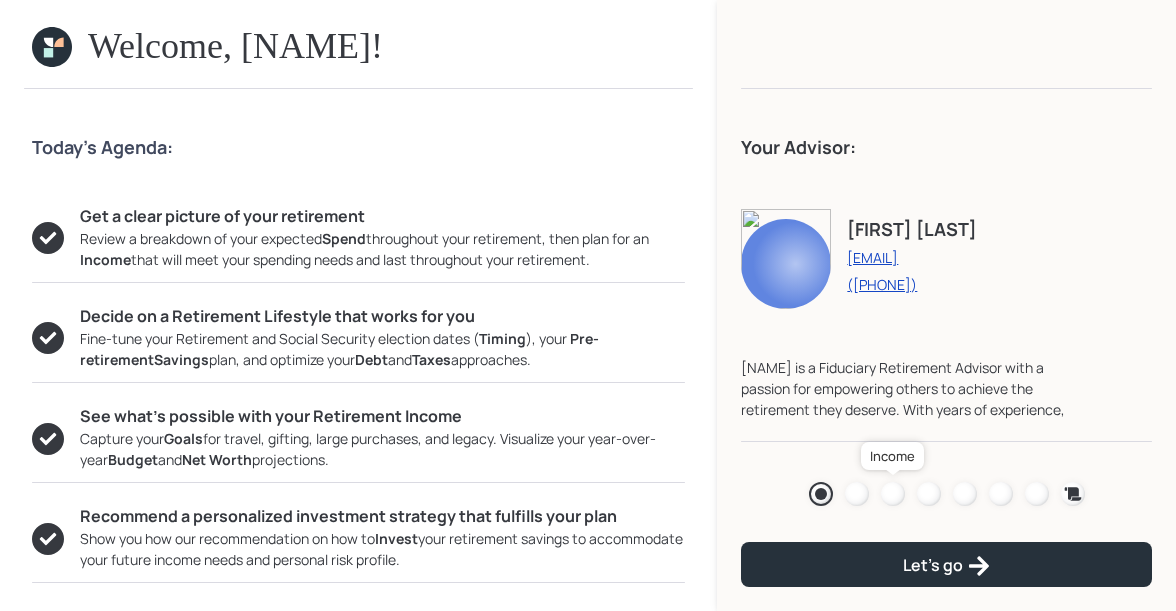 click at bounding box center [893, 494] 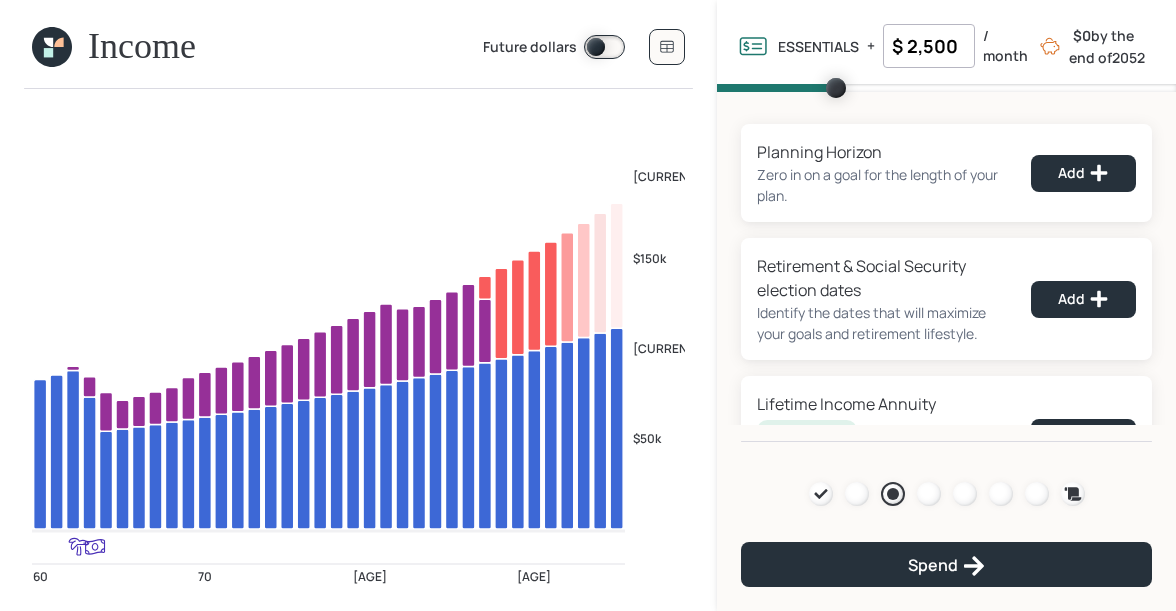 click on "Future dollars" at bounding box center [584, 47] 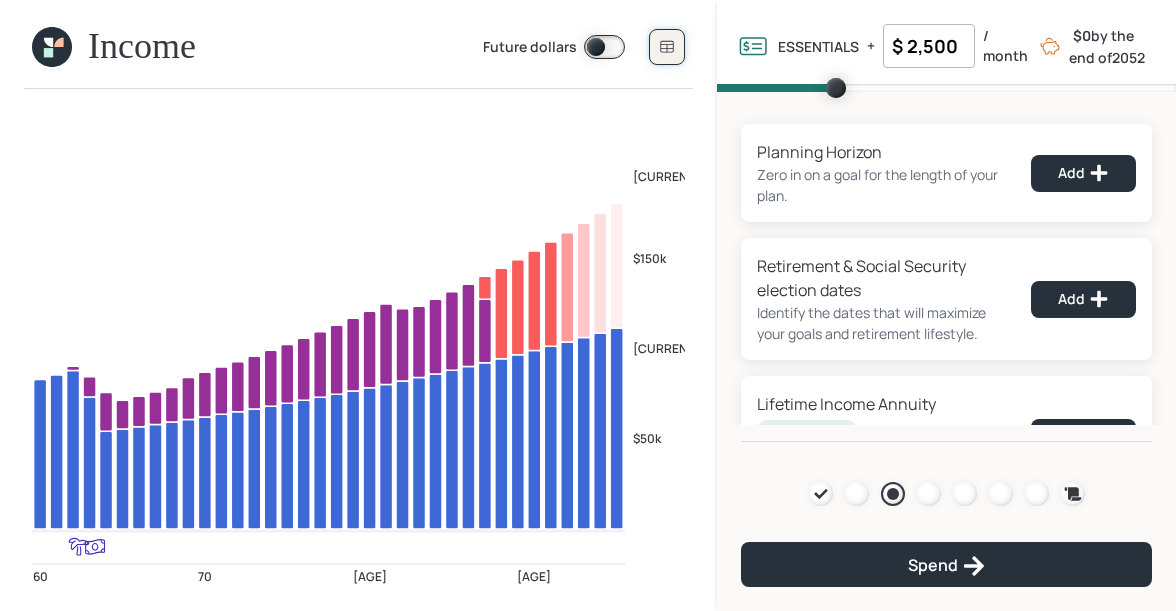 click at bounding box center (667, 47) 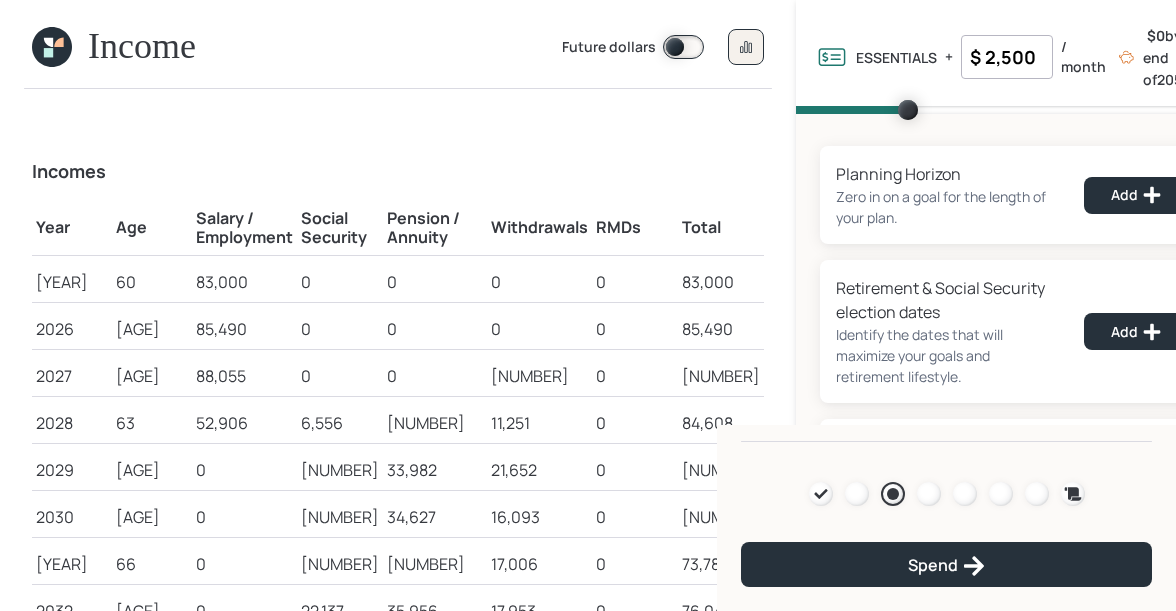 scroll, scrollTop: 32, scrollLeft: 0, axis: vertical 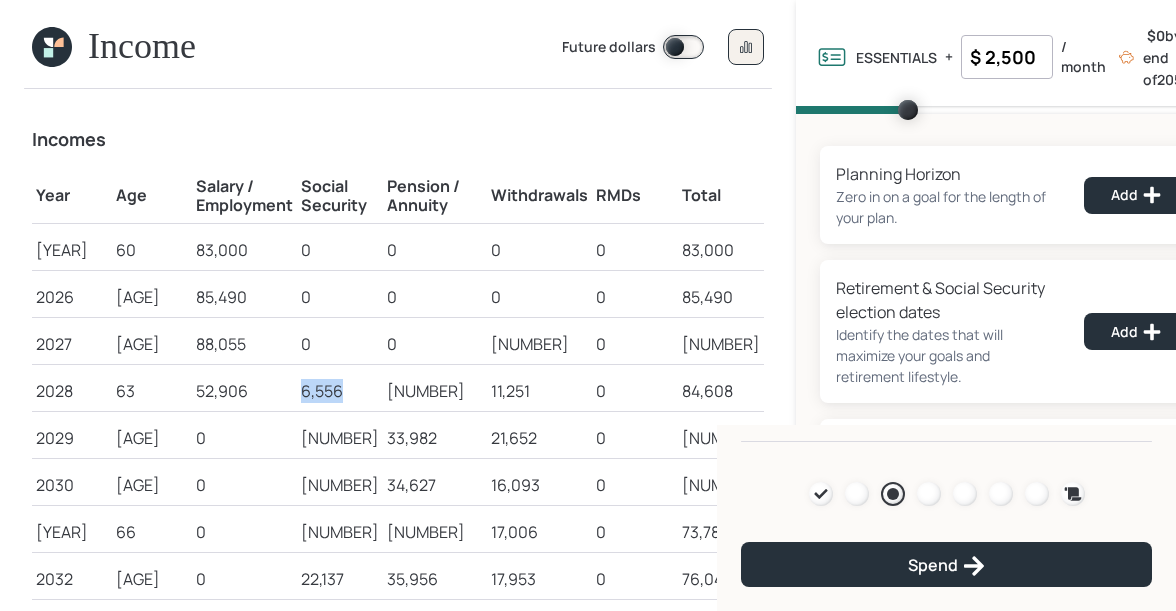 drag, startPoint x: 300, startPoint y: 390, endPoint x: 345, endPoint y: 390, distance: 45 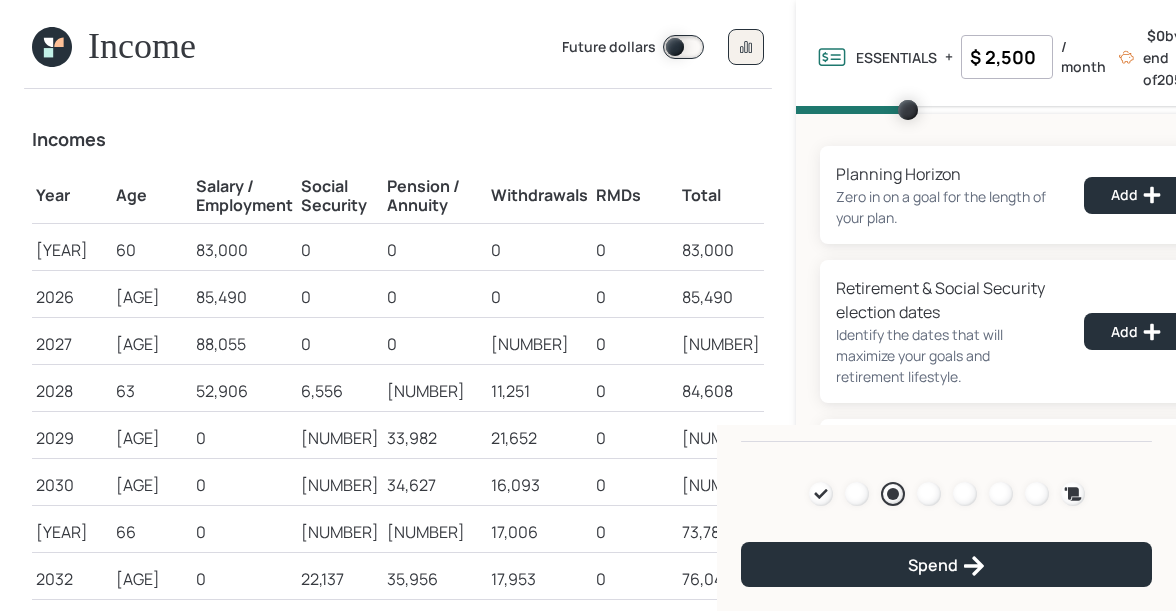 click on "[NUMBER]" at bounding box center (72, 250) 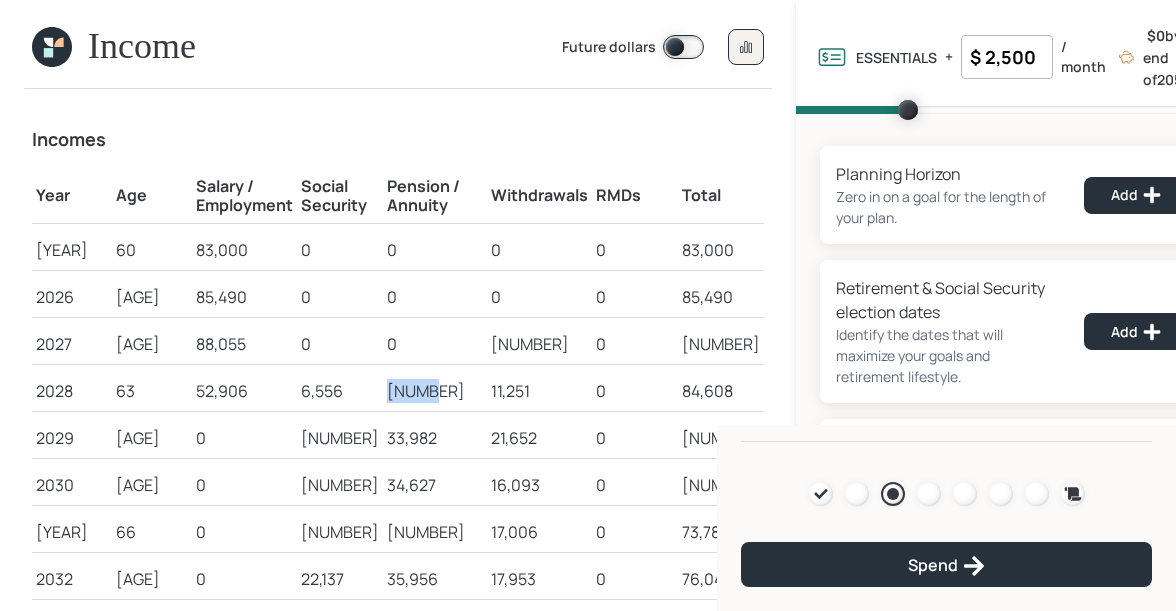 drag, startPoint x: 383, startPoint y: 385, endPoint x: 418, endPoint y: 387, distance: 35.057095 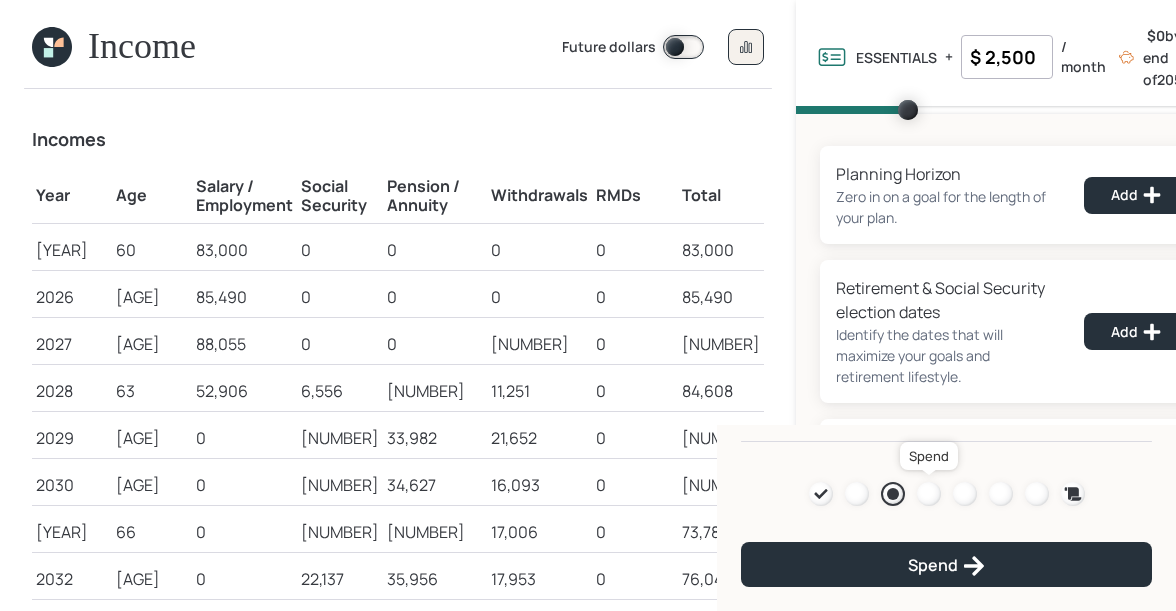 click at bounding box center (929, 494) 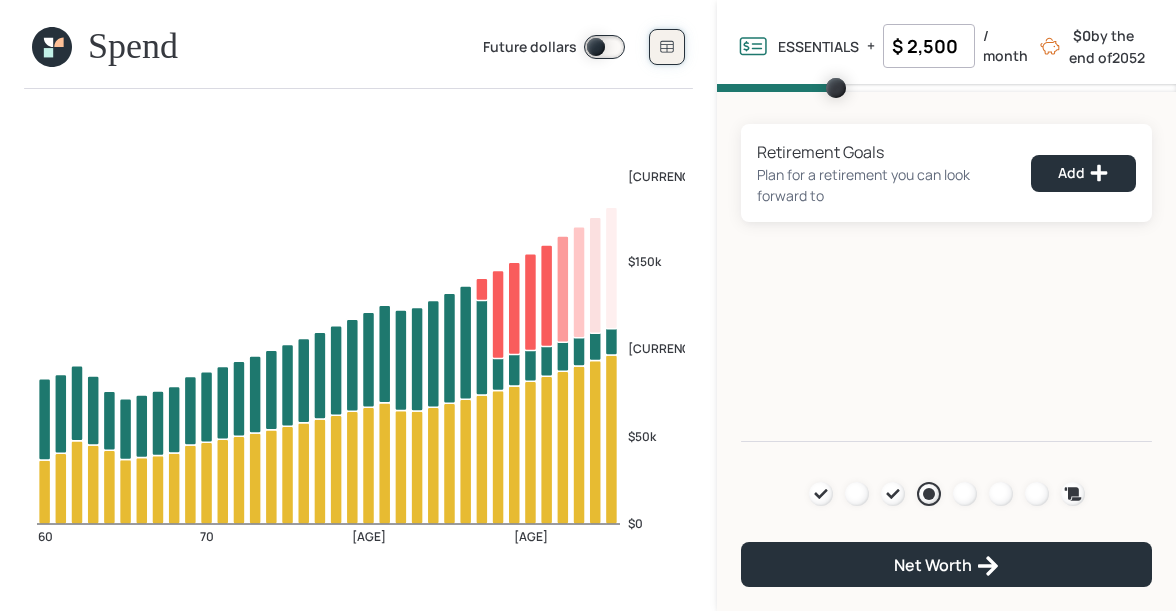 click at bounding box center (667, 47) 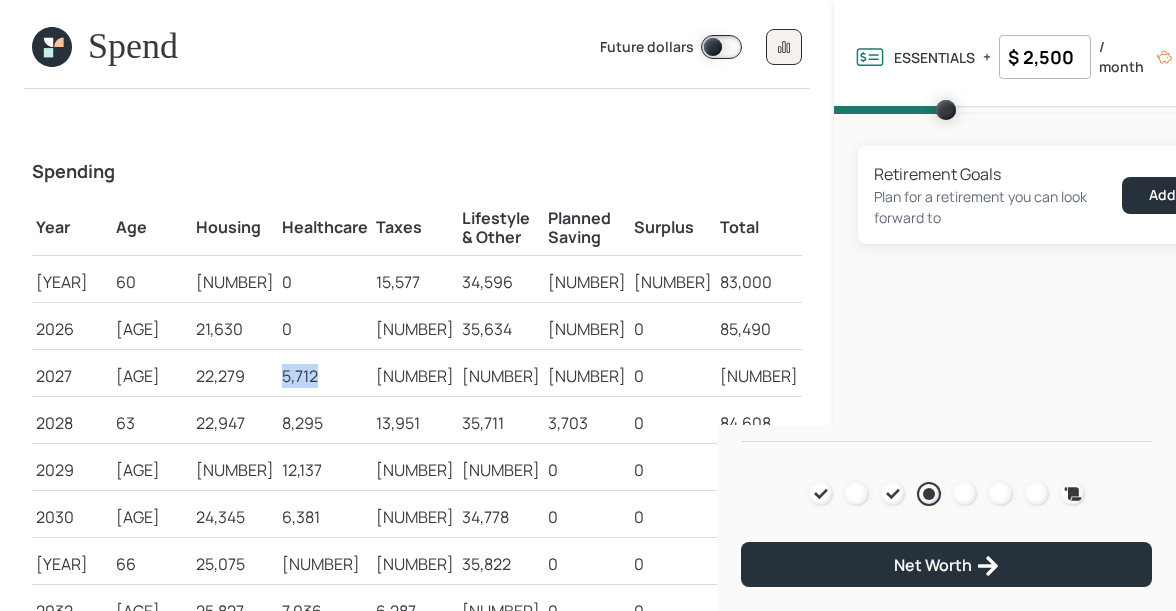 drag, startPoint x: 277, startPoint y: 378, endPoint x: 316, endPoint y: 372, distance: 39.45884 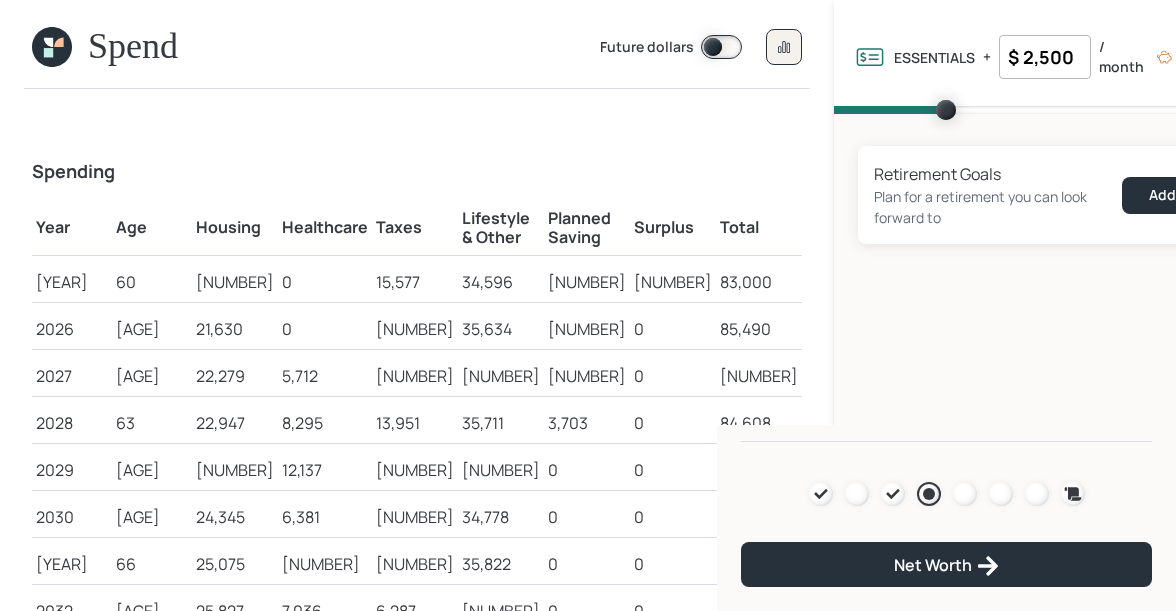click at bounding box center (52, 47) 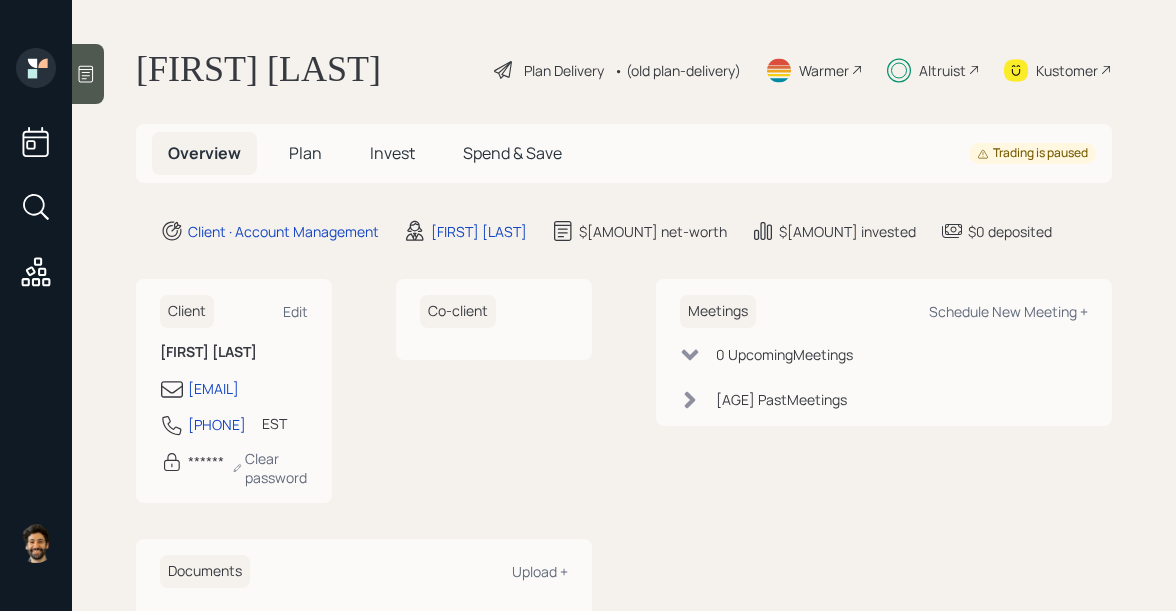 click on "Plan" at bounding box center [305, 153] 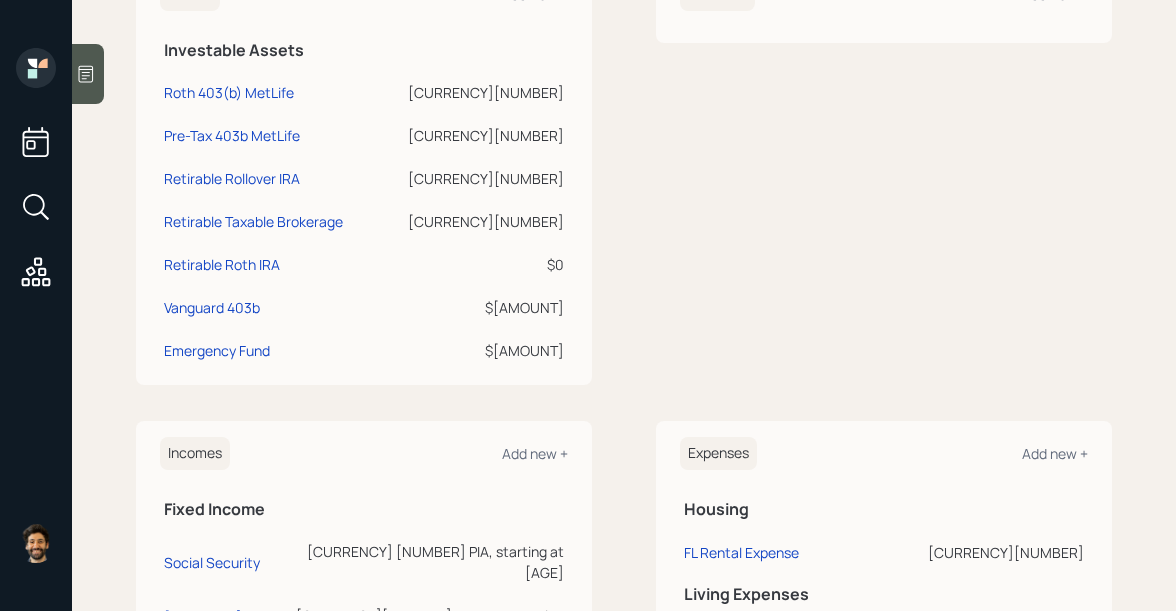 scroll, scrollTop: 833, scrollLeft: 0, axis: vertical 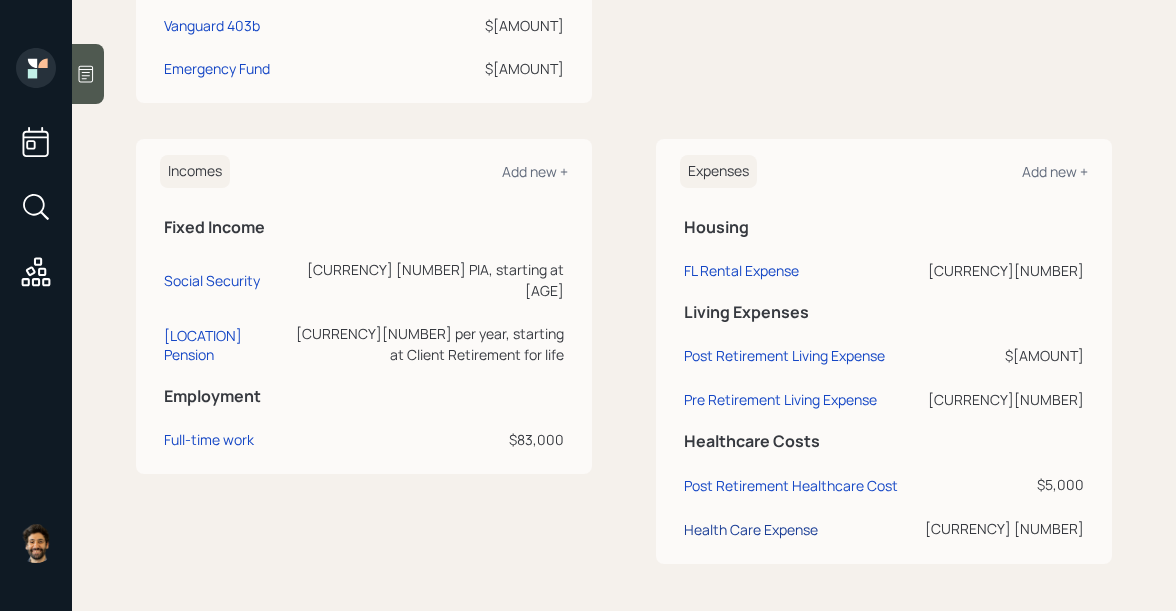 click on "Health Care Expense" at bounding box center (212, 280) 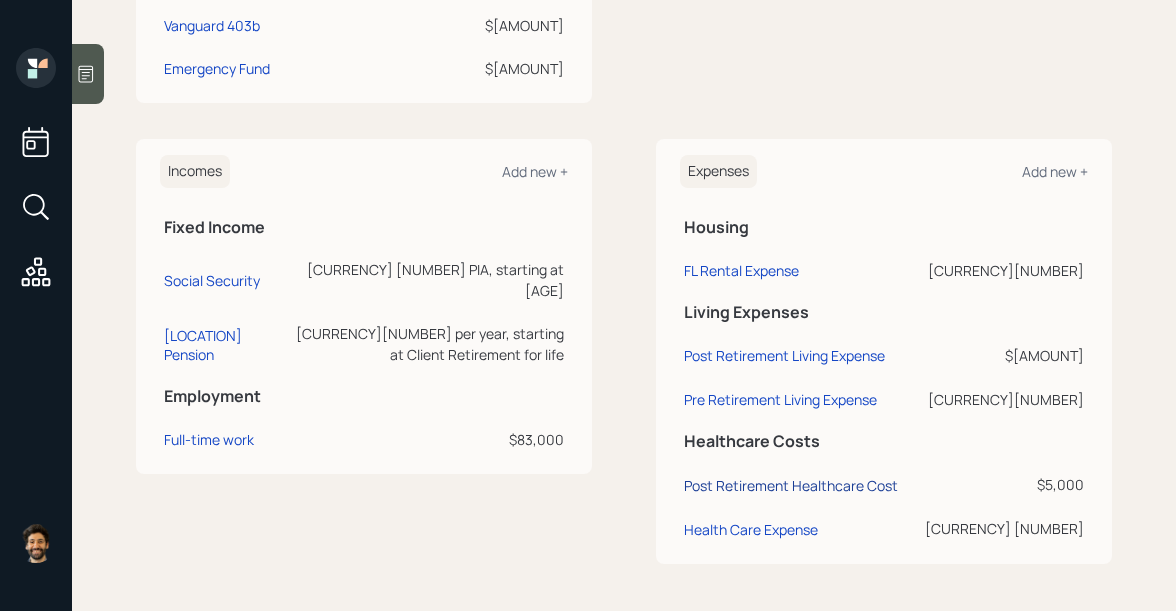 click on "Post Retirement Healthcare Cost" at bounding box center [212, 280] 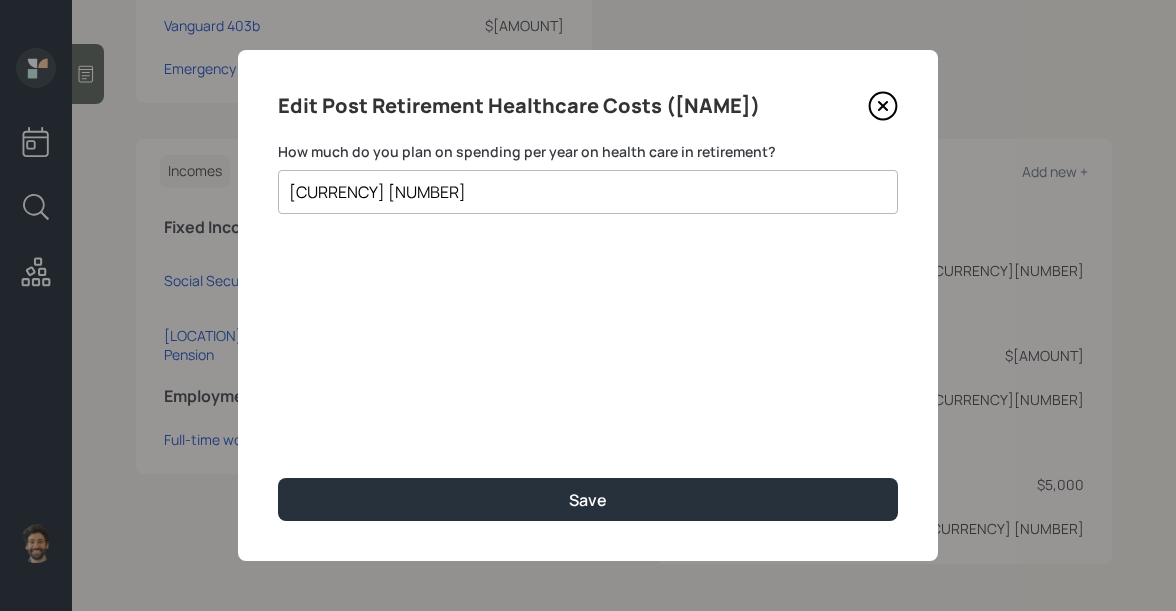 click at bounding box center (883, 106) 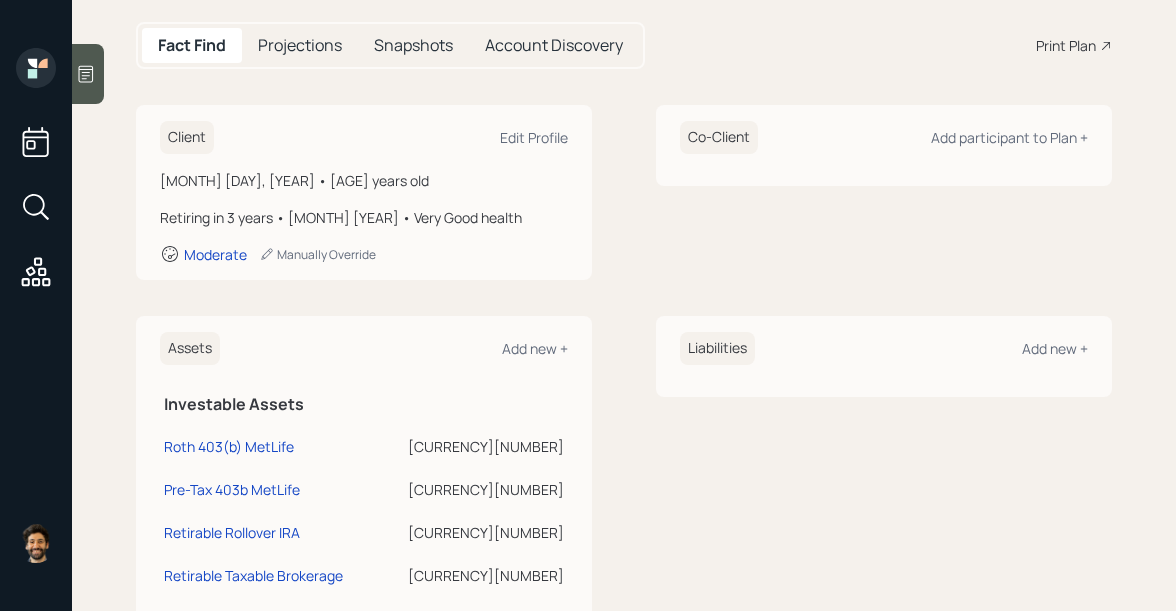 scroll, scrollTop: 165, scrollLeft: 0, axis: vertical 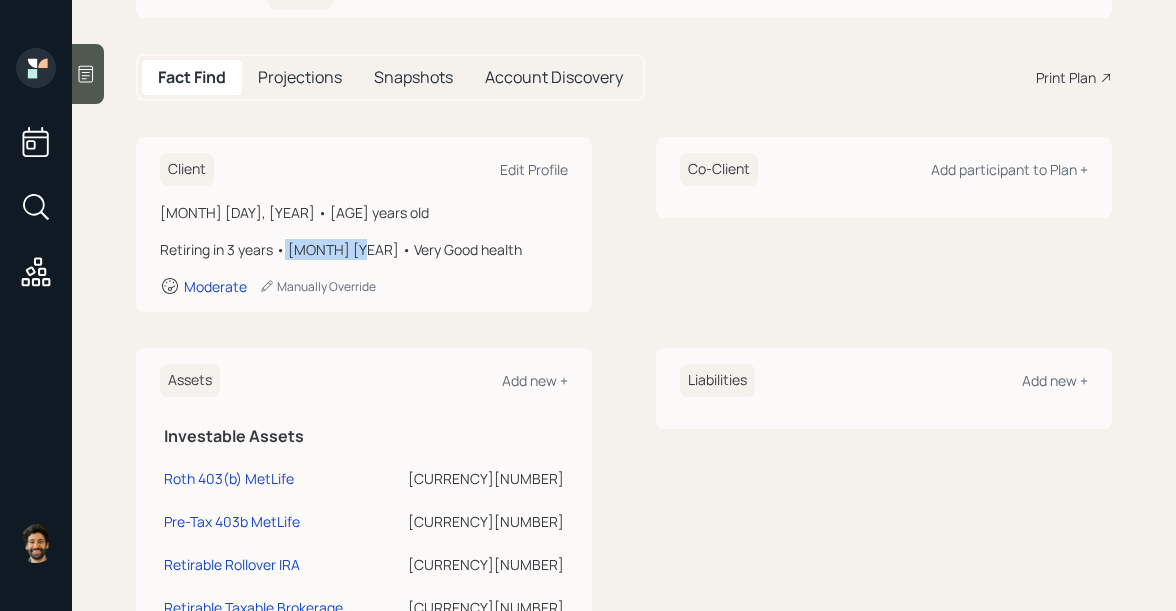 drag, startPoint x: 285, startPoint y: 247, endPoint x: 362, endPoint y: 242, distance: 77.16217 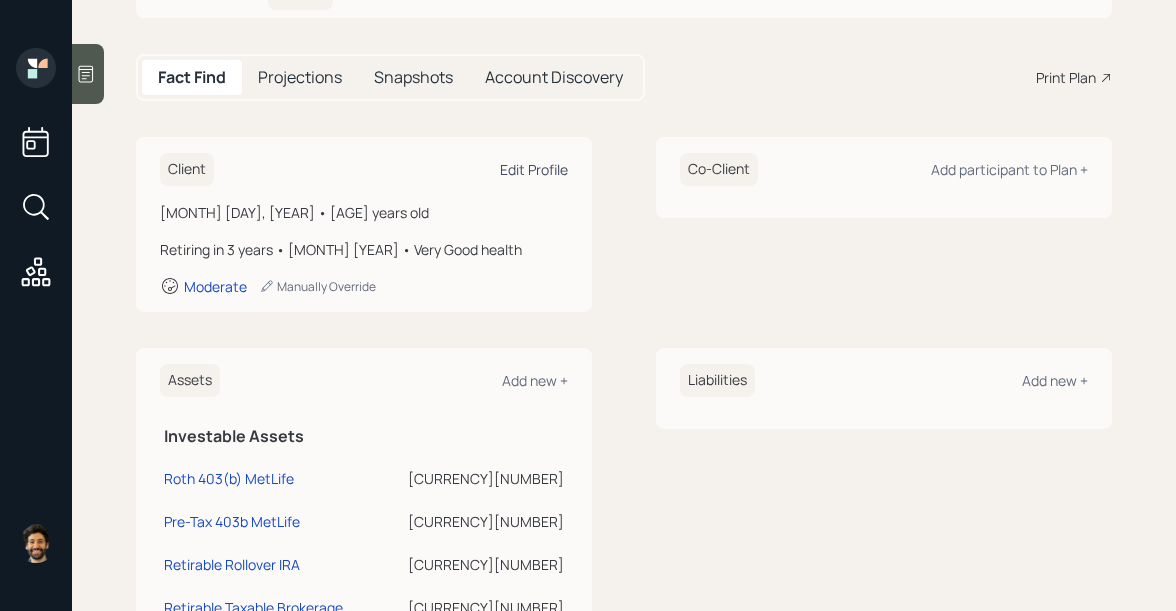 click on "Edit Profile" at bounding box center [534, 169] 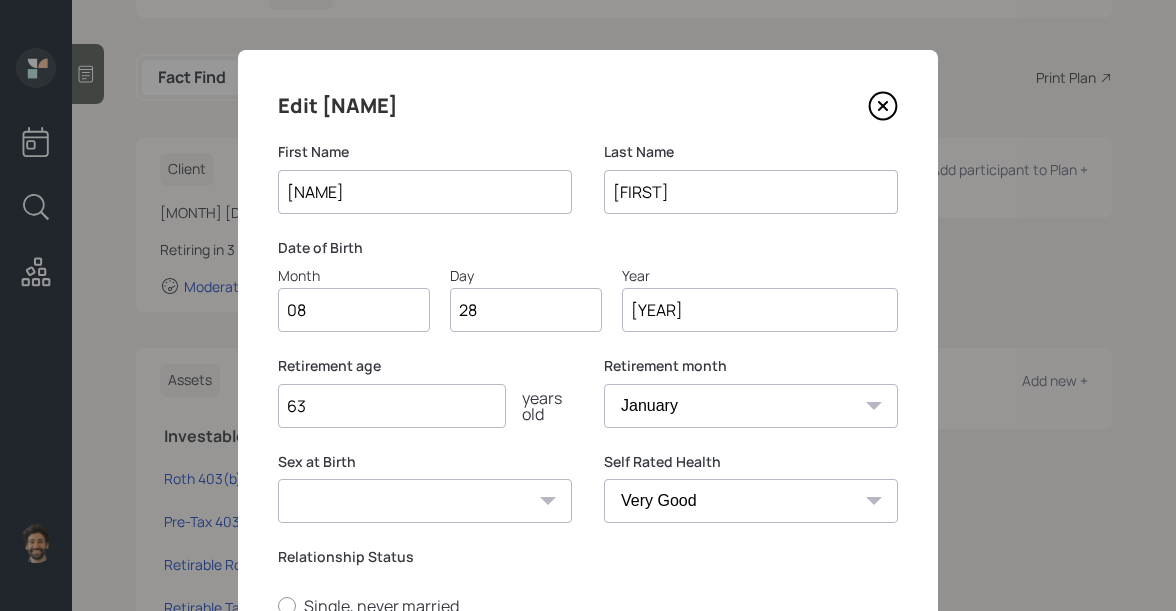 click at bounding box center [883, 106] 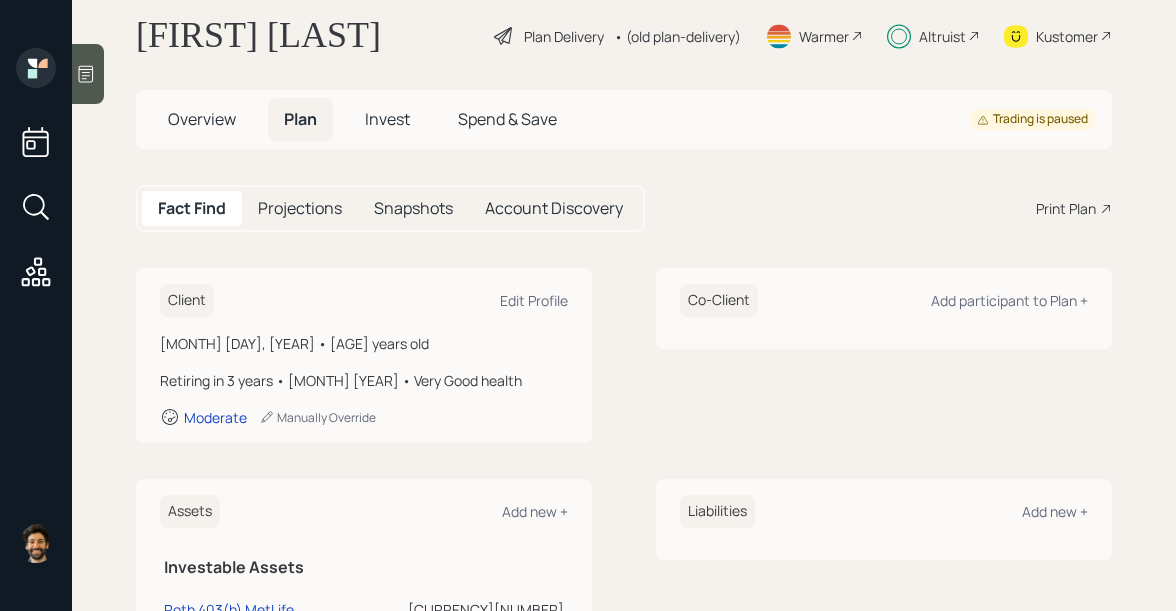 scroll, scrollTop: 0, scrollLeft: 0, axis: both 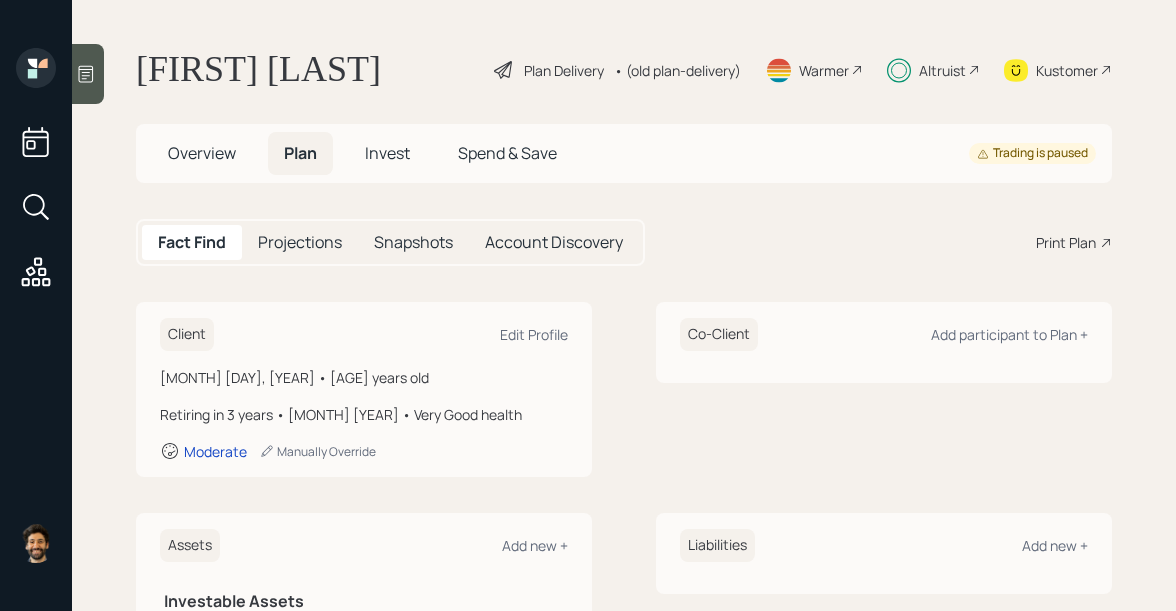 click on "• (old plan-delivery)" at bounding box center (677, 70) 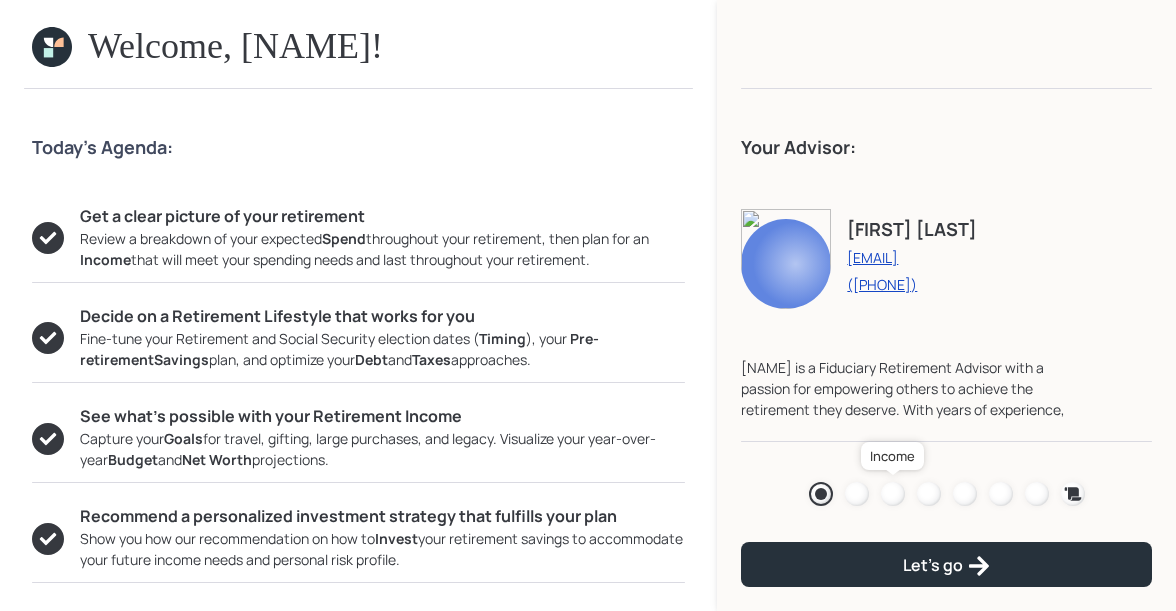 click at bounding box center [893, 494] 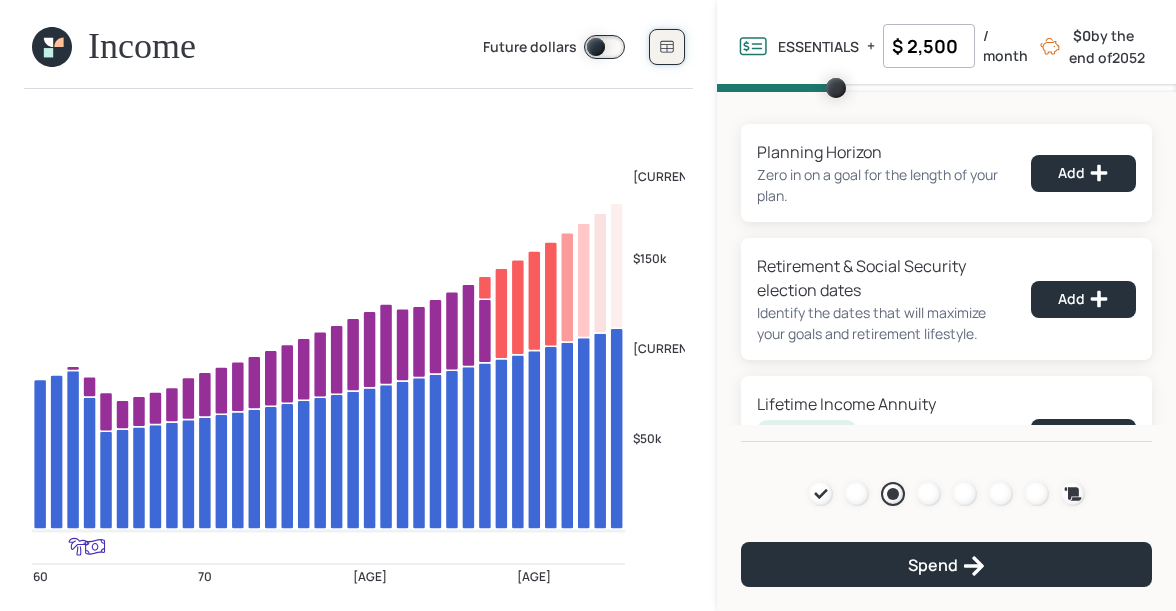 click at bounding box center (667, 47) 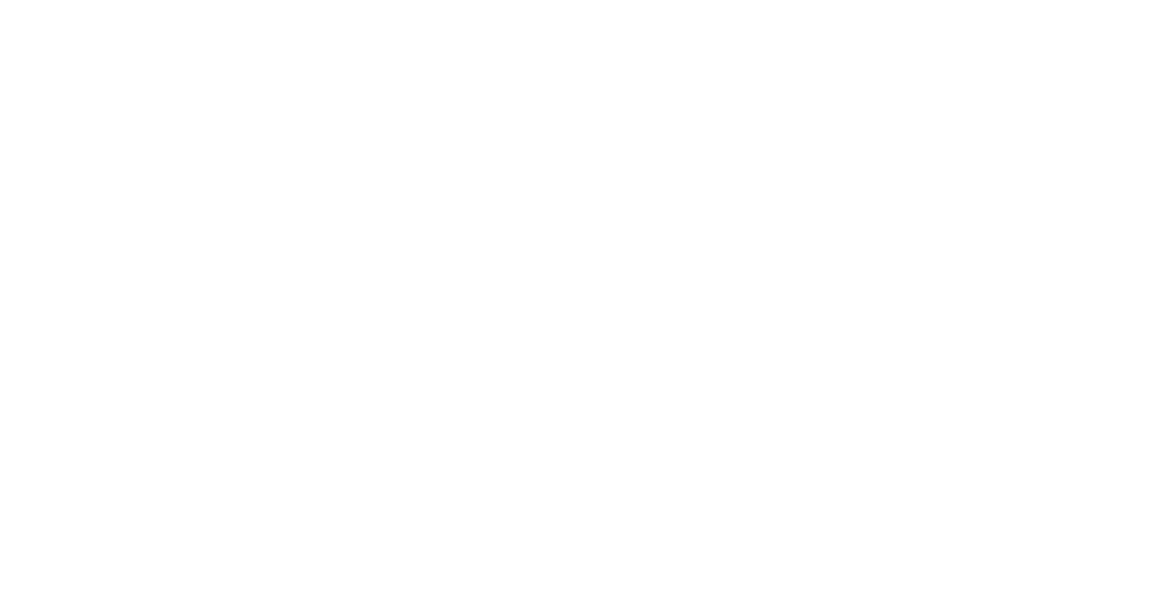 scroll, scrollTop: 0, scrollLeft: 0, axis: both 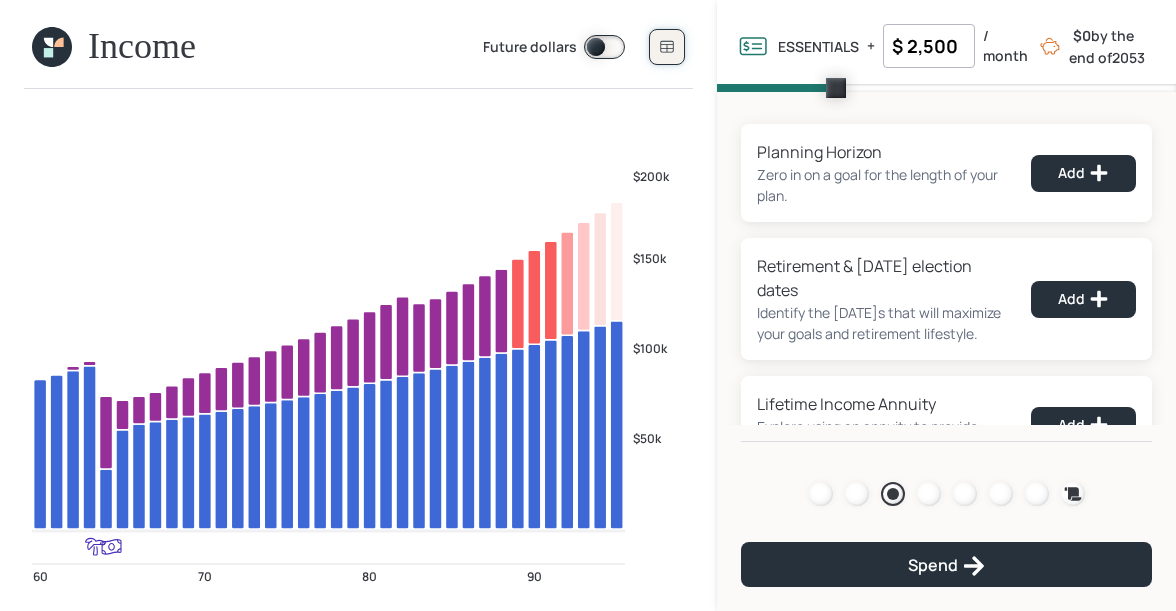 click at bounding box center (667, 47) 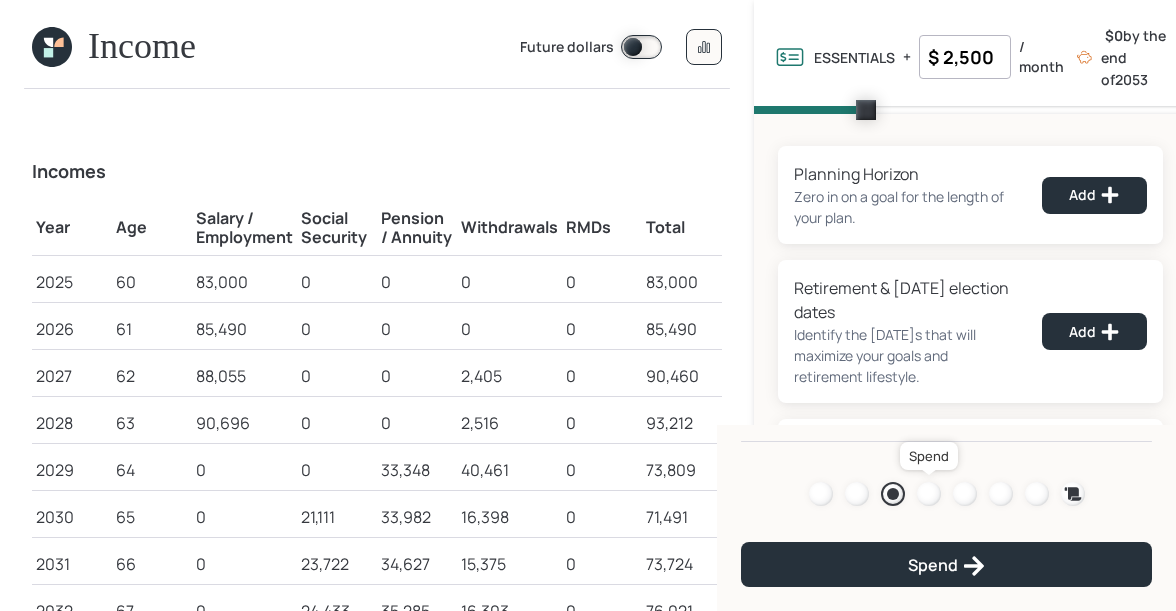 click at bounding box center [929, 494] 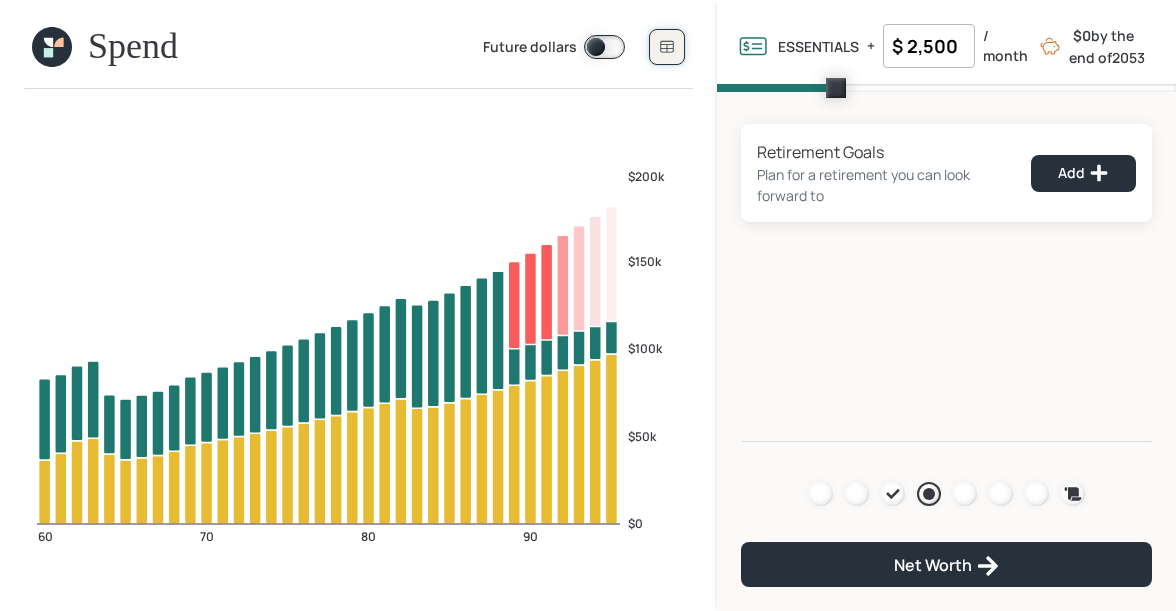click at bounding box center (667, 47) 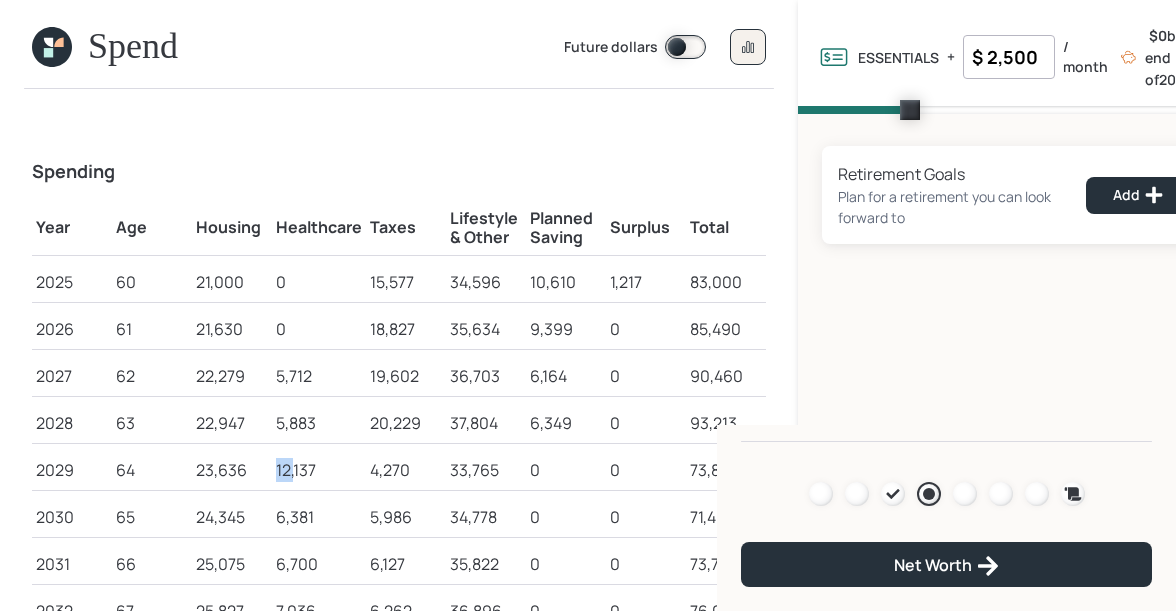 drag, startPoint x: 278, startPoint y: 468, endPoint x: 295, endPoint y: 468, distance: 17 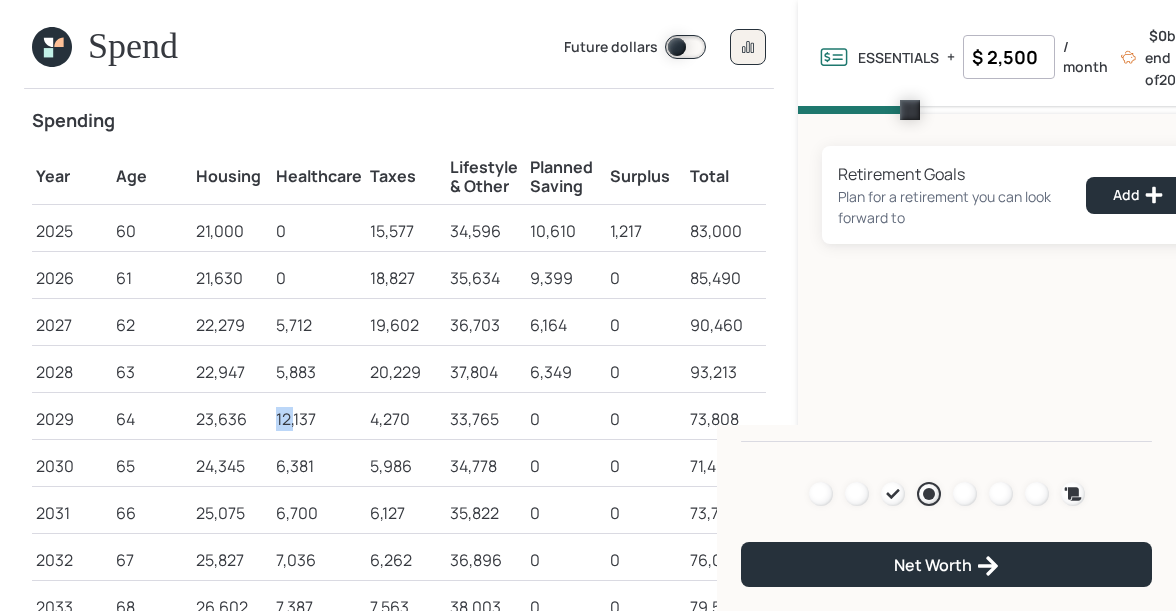 scroll, scrollTop: 52, scrollLeft: 0, axis: vertical 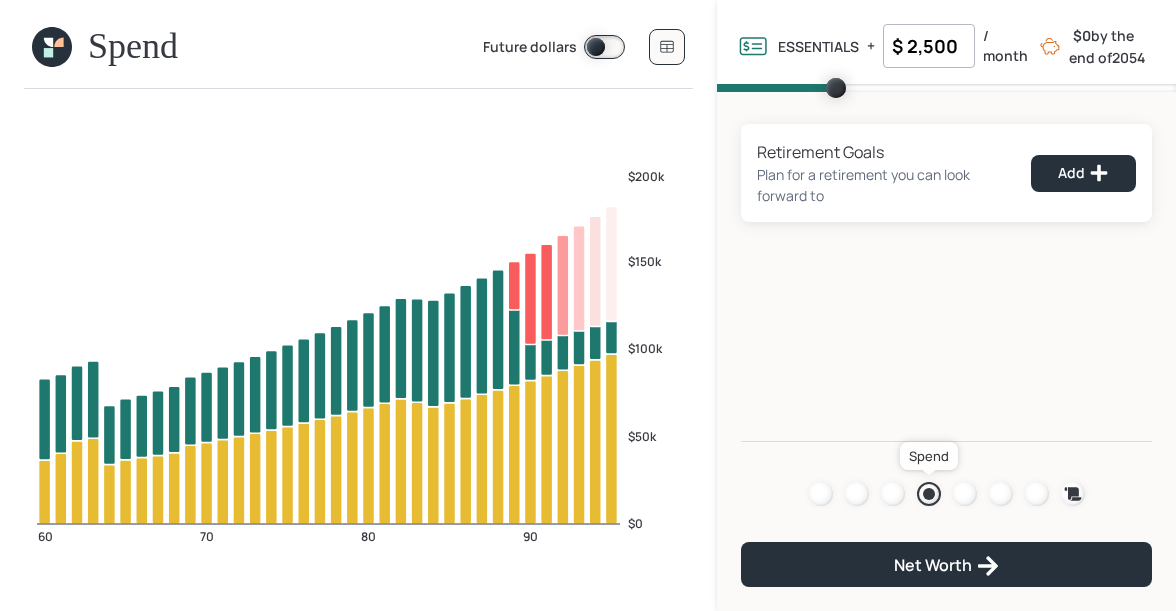 click at bounding box center (929, 494) 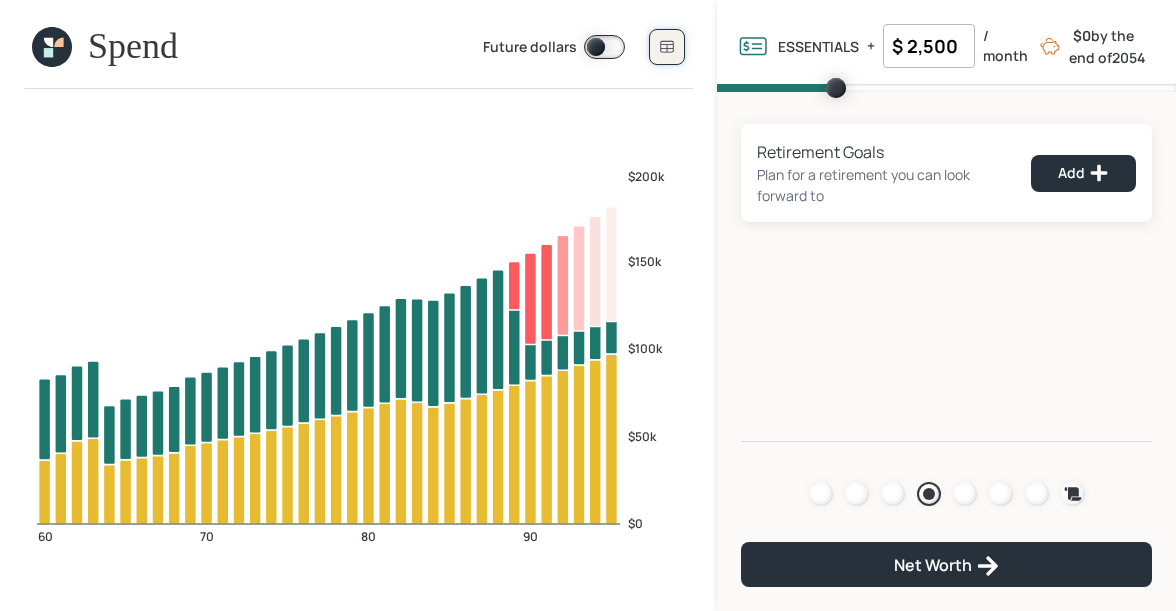 click at bounding box center [667, 47] 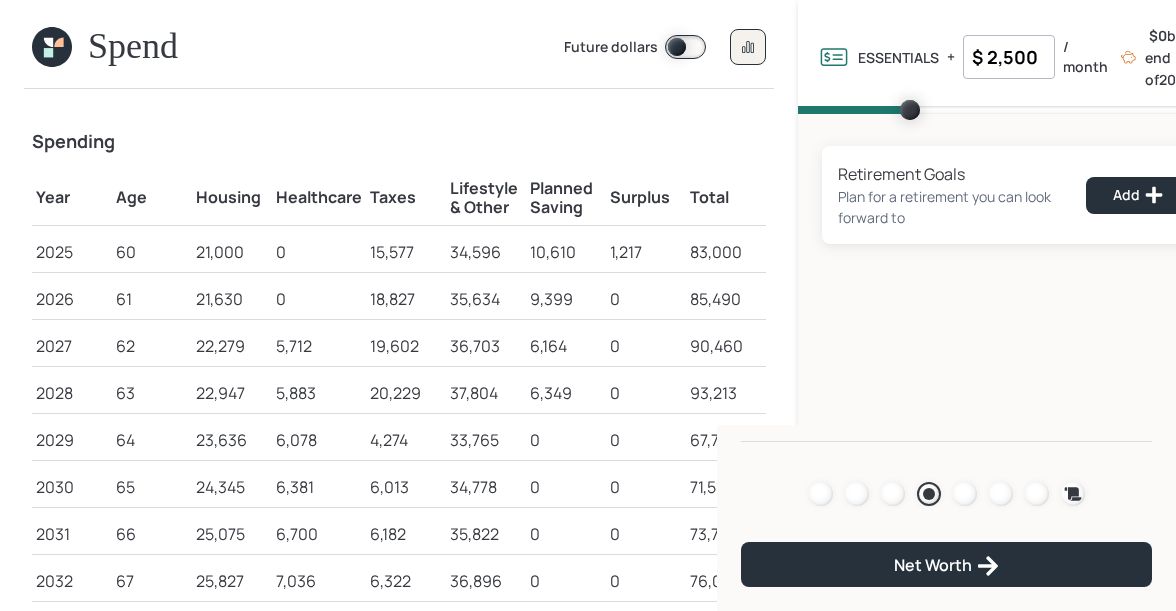 scroll, scrollTop: 26, scrollLeft: 0, axis: vertical 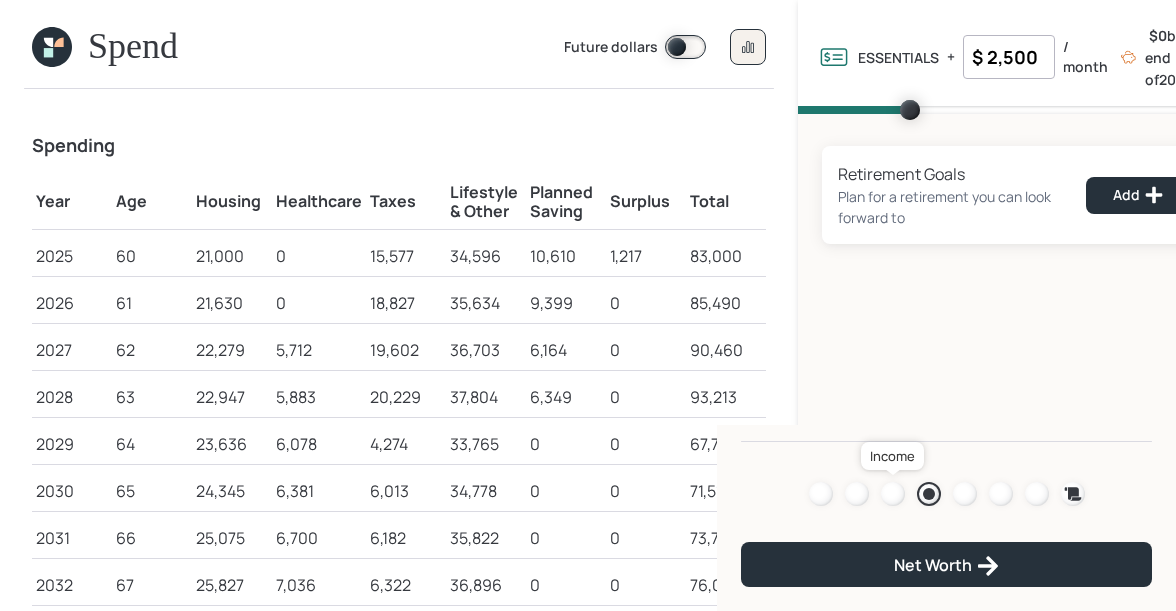 click at bounding box center [893, 494] 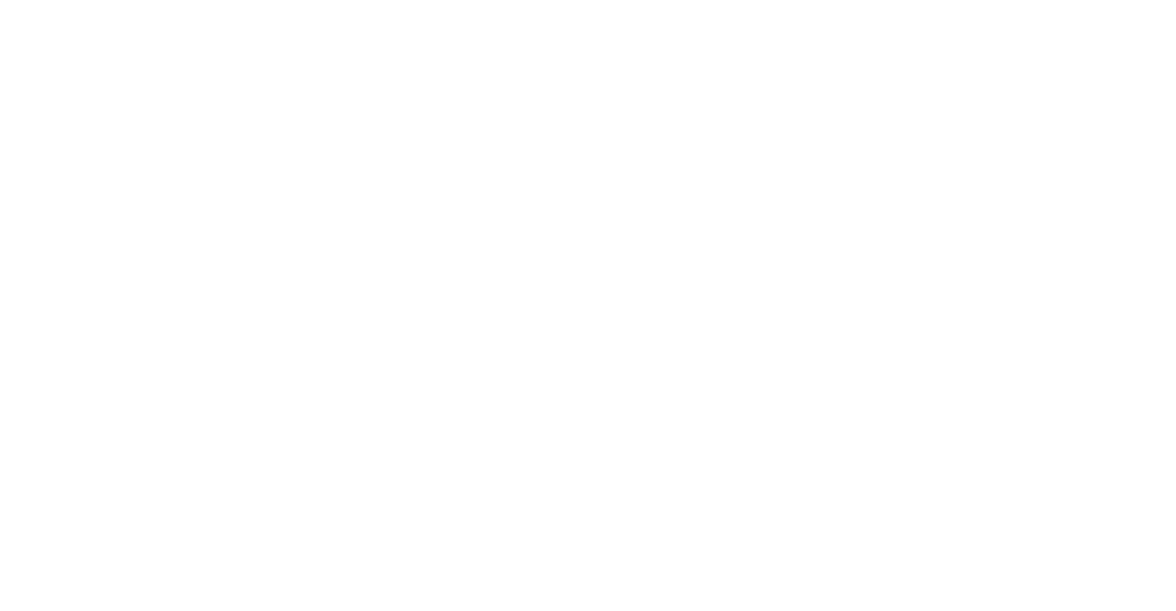scroll, scrollTop: 0, scrollLeft: 0, axis: both 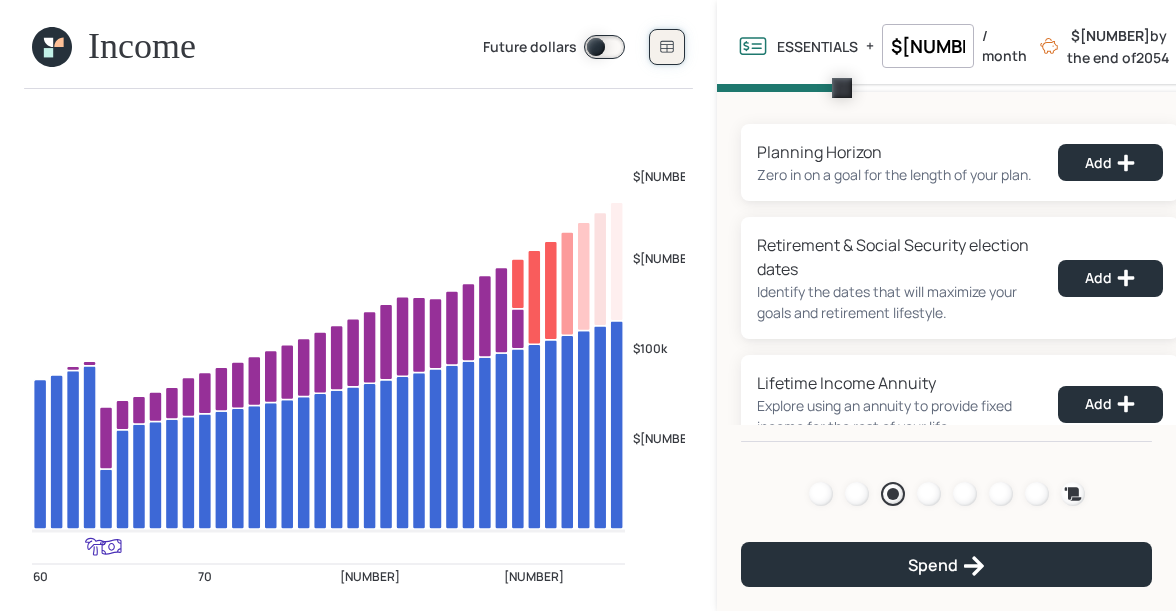 click at bounding box center [667, 47] 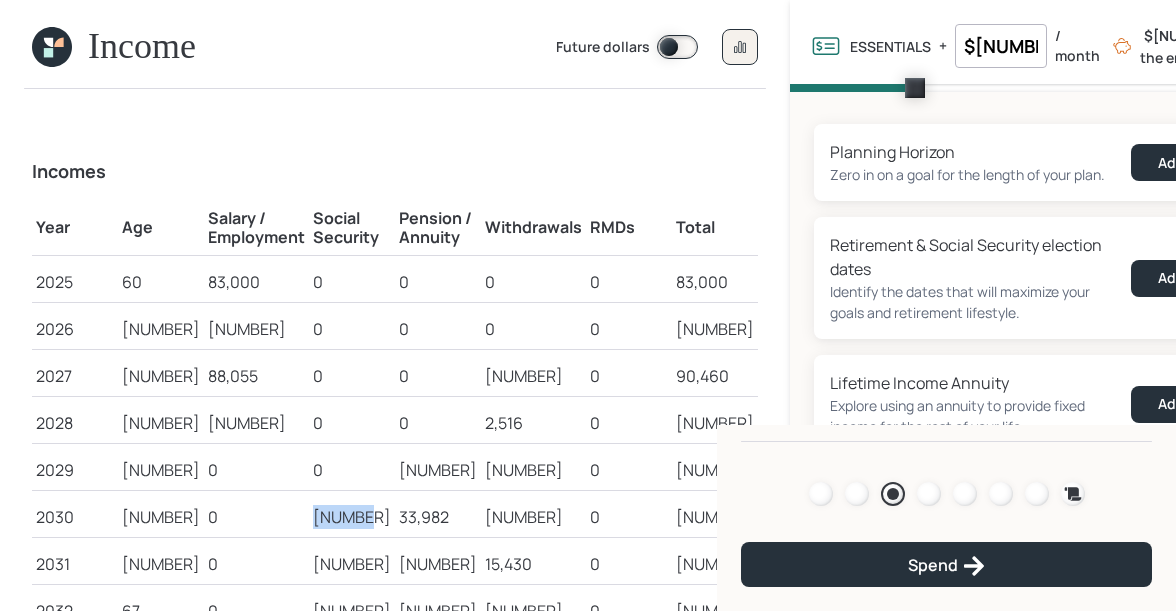 drag, startPoint x: 301, startPoint y: 516, endPoint x: 357, endPoint y: 519, distance: 56.0803 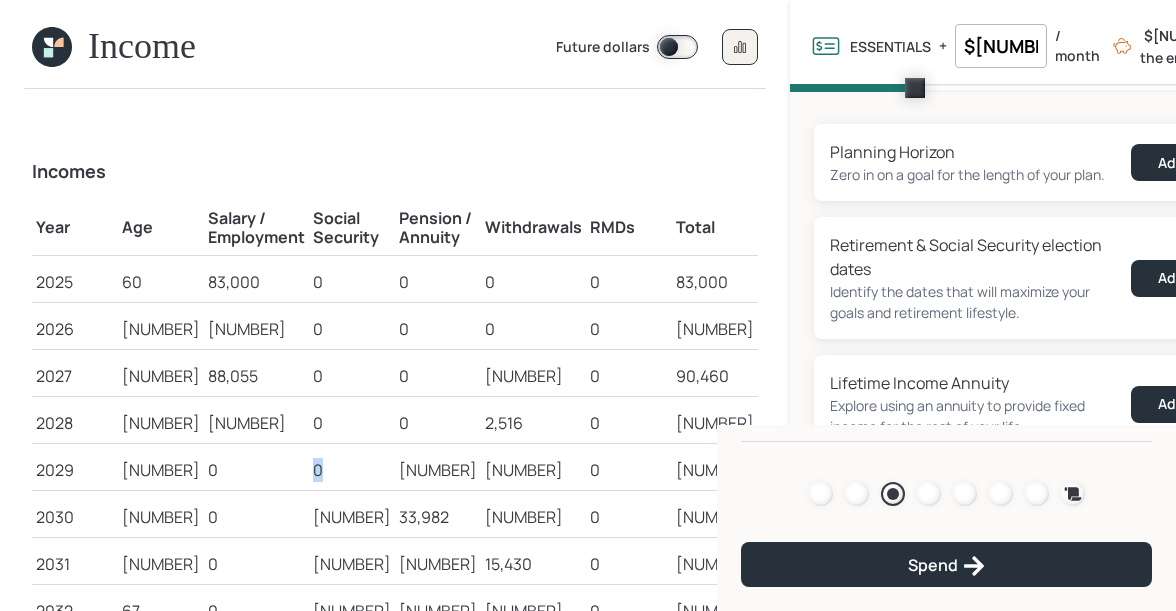drag, startPoint x: 324, startPoint y: 477, endPoint x: 287, endPoint y: 476, distance: 37.01351 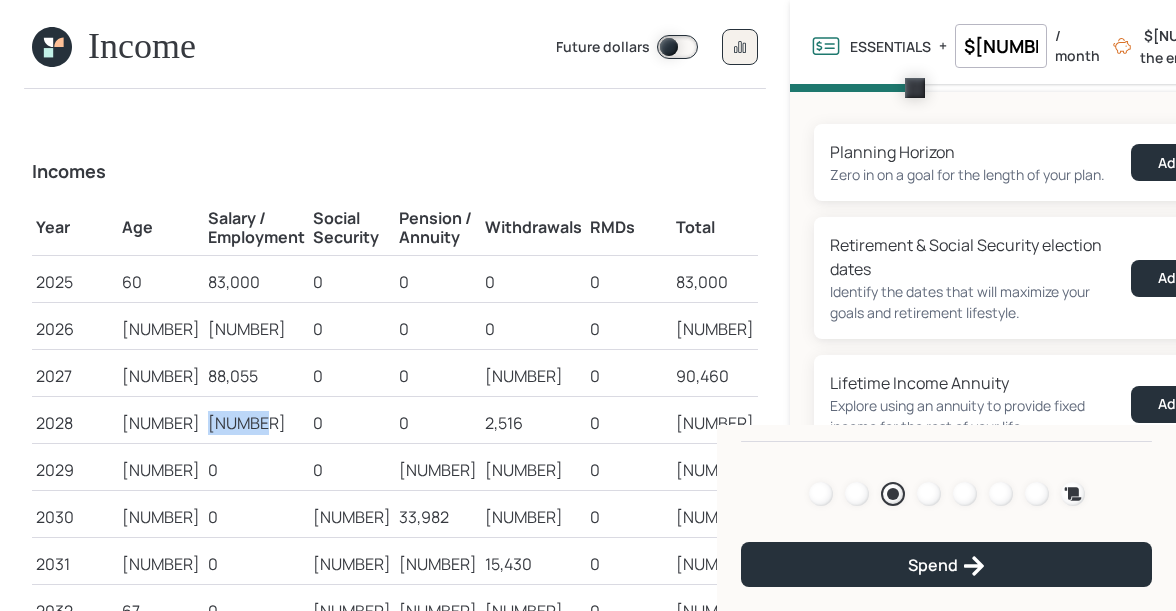 drag, startPoint x: 197, startPoint y: 428, endPoint x: 275, endPoint y: 428, distance: 78 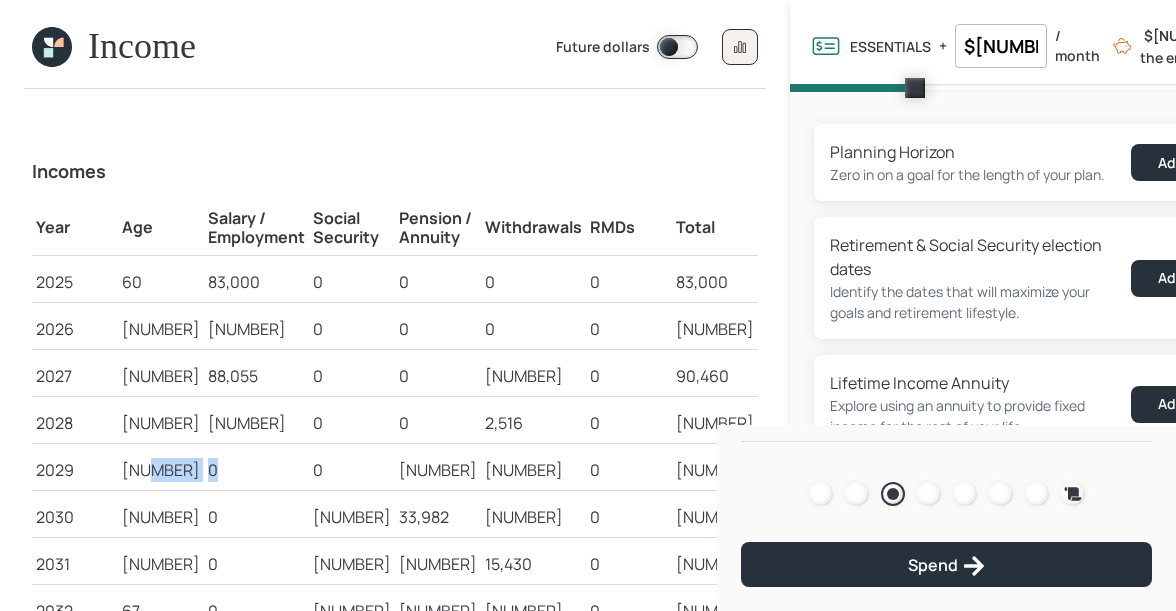 drag, startPoint x: 213, startPoint y: 474, endPoint x: 181, endPoint y: 474, distance: 32 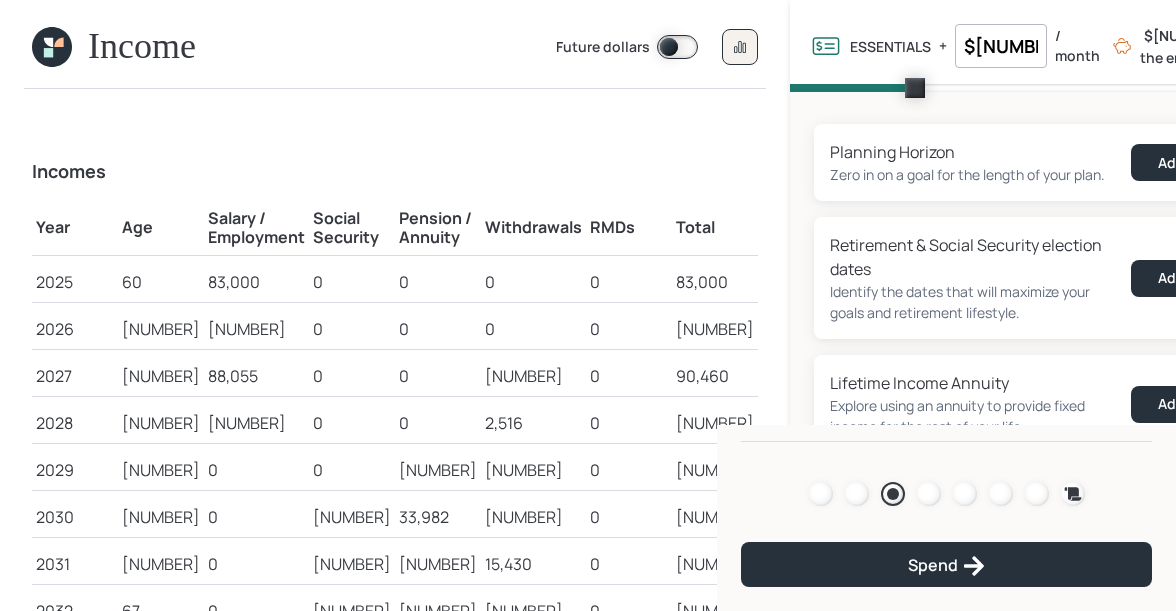click at bounding box center (52, 47) 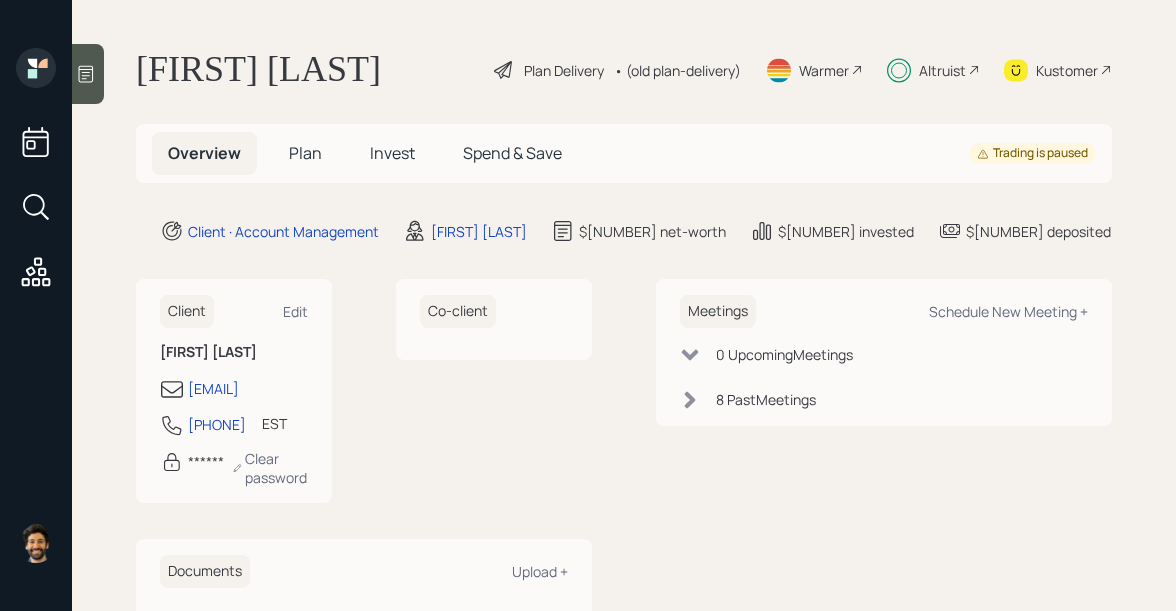 click on "• (old plan-delivery)" at bounding box center (677, 70) 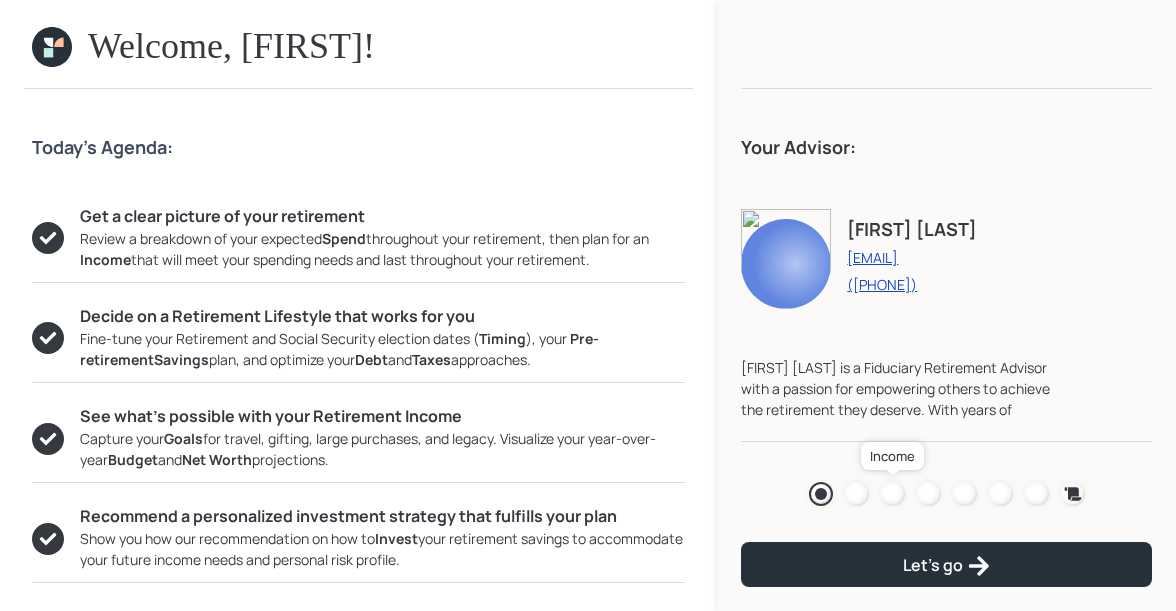 click at bounding box center (893, 494) 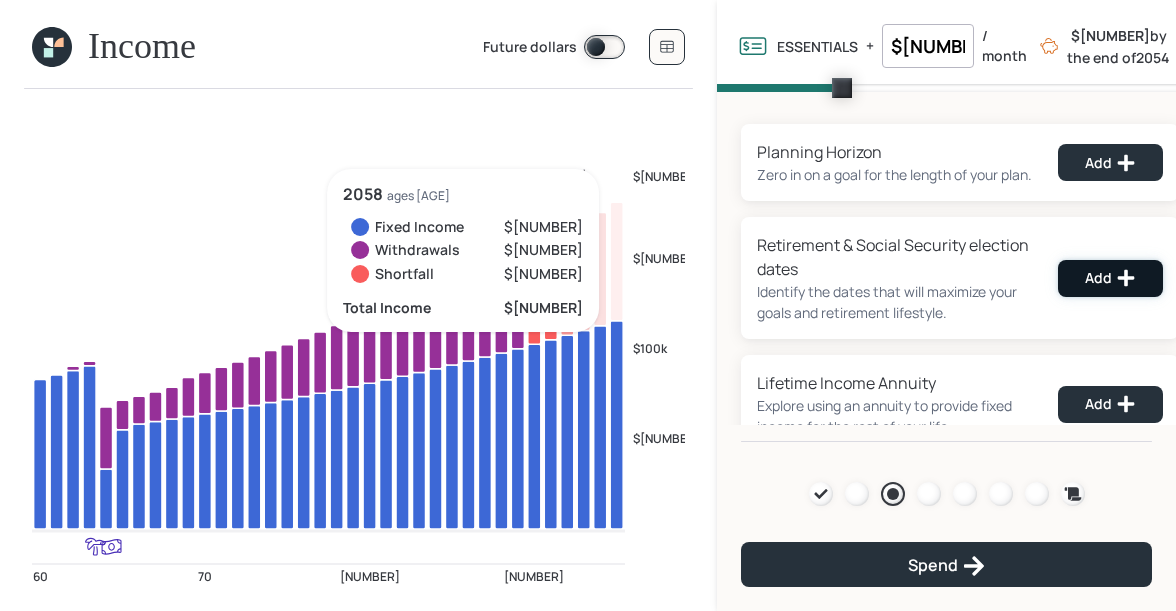 click on "Add" at bounding box center [1110, 163] 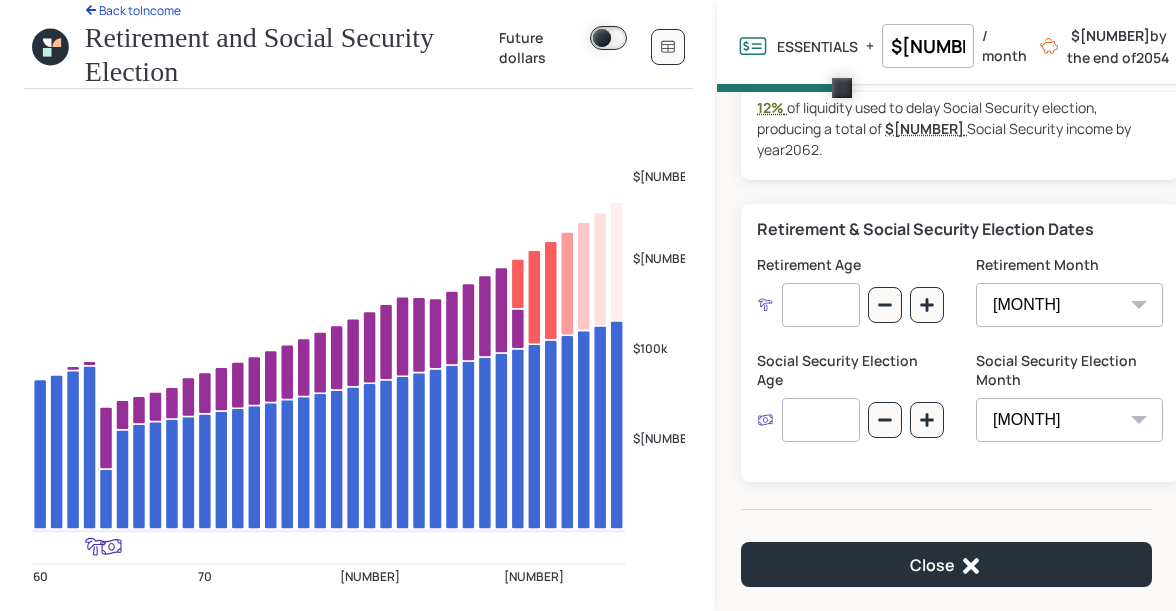 scroll, scrollTop: 62, scrollLeft: 0, axis: vertical 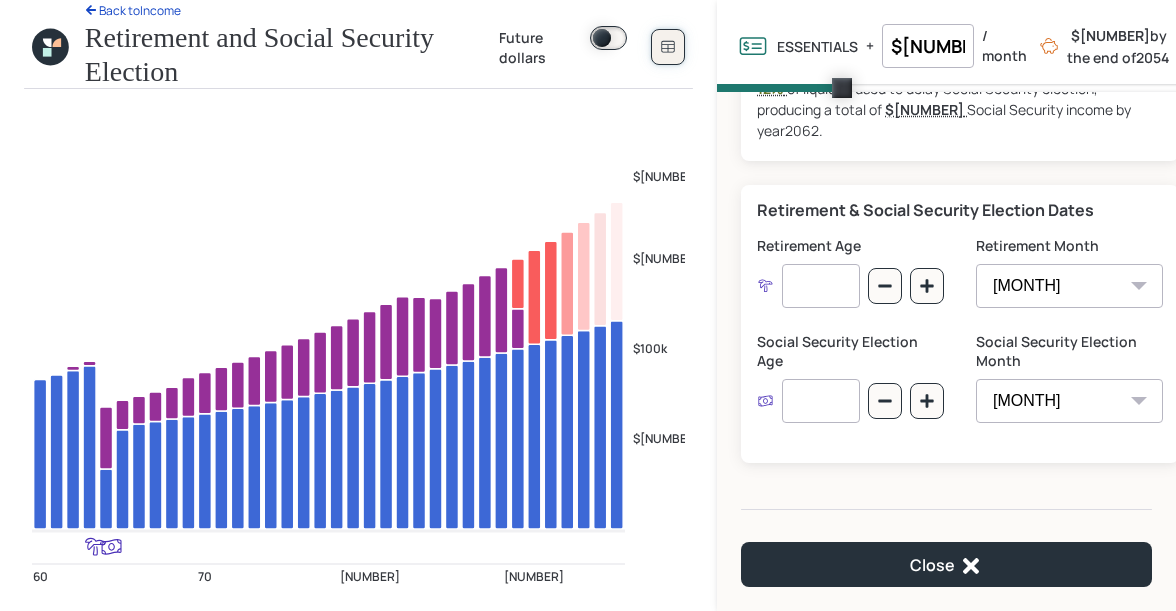 click at bounding box center [668, 47] 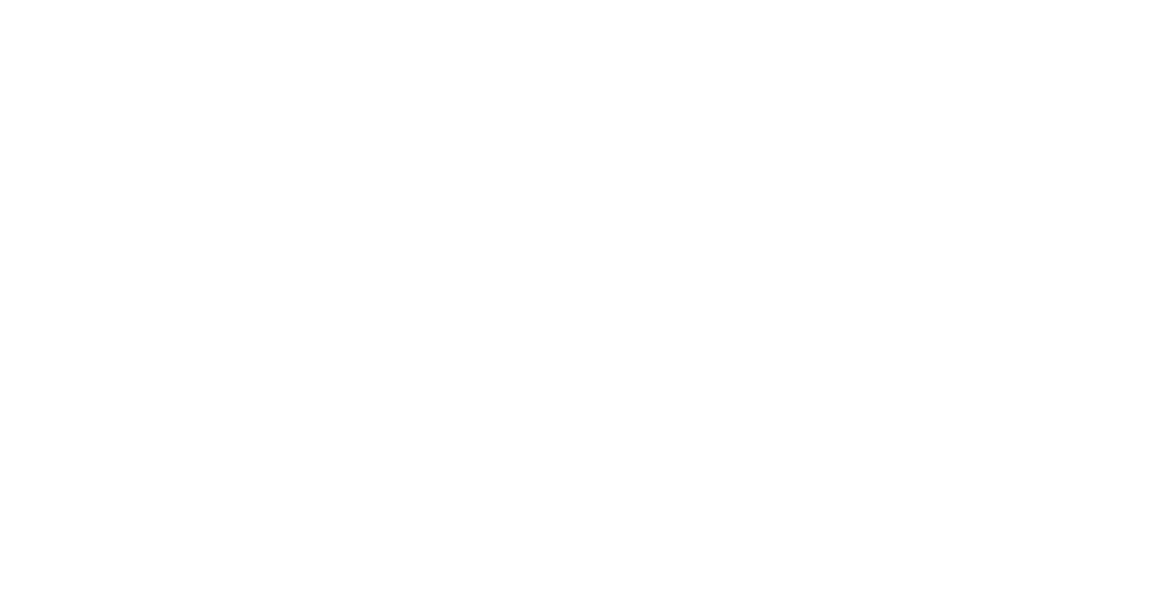 scroll, scrollTop: 0, scrollLeft: 0, axis: both 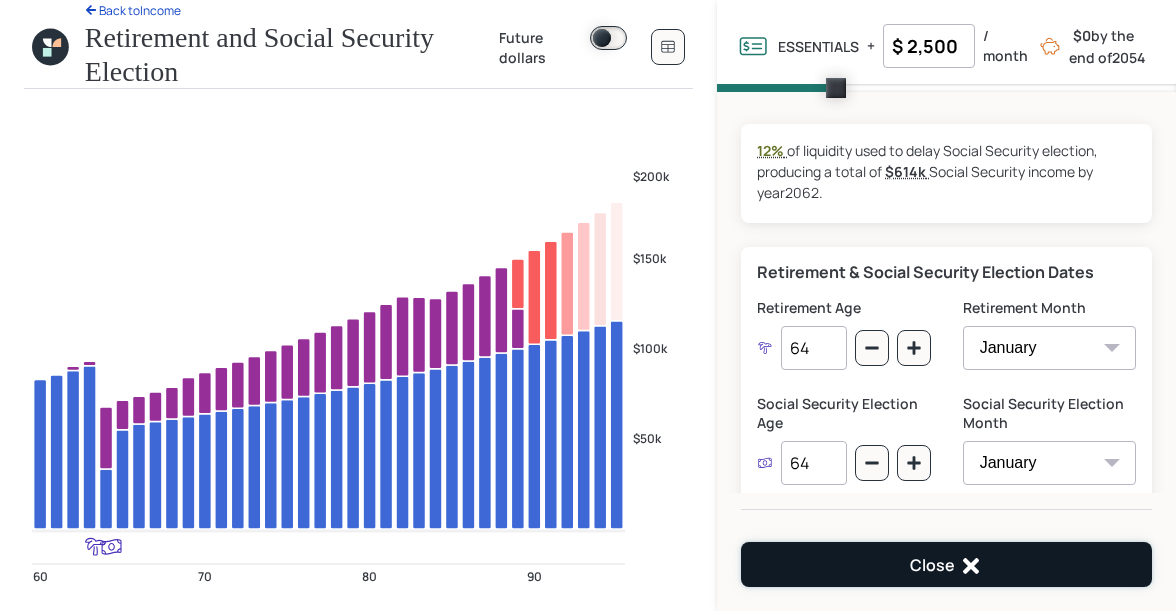 click on "Close" at bounding box center (946, 564) 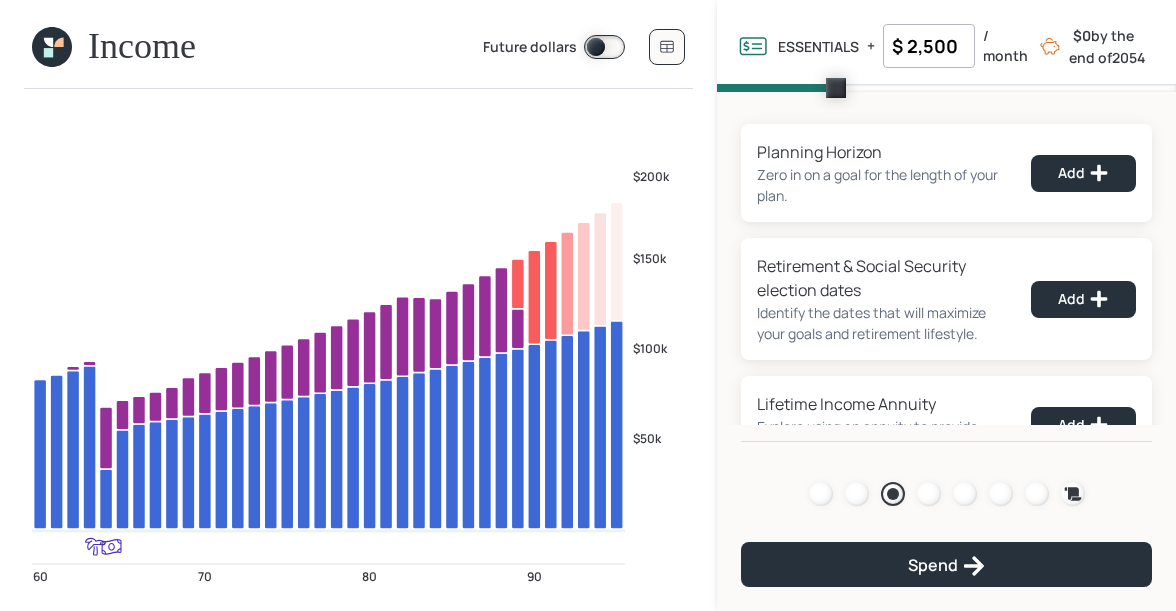 scroll, scrollTop: 1, scrollLeft: 0, axis: vertical 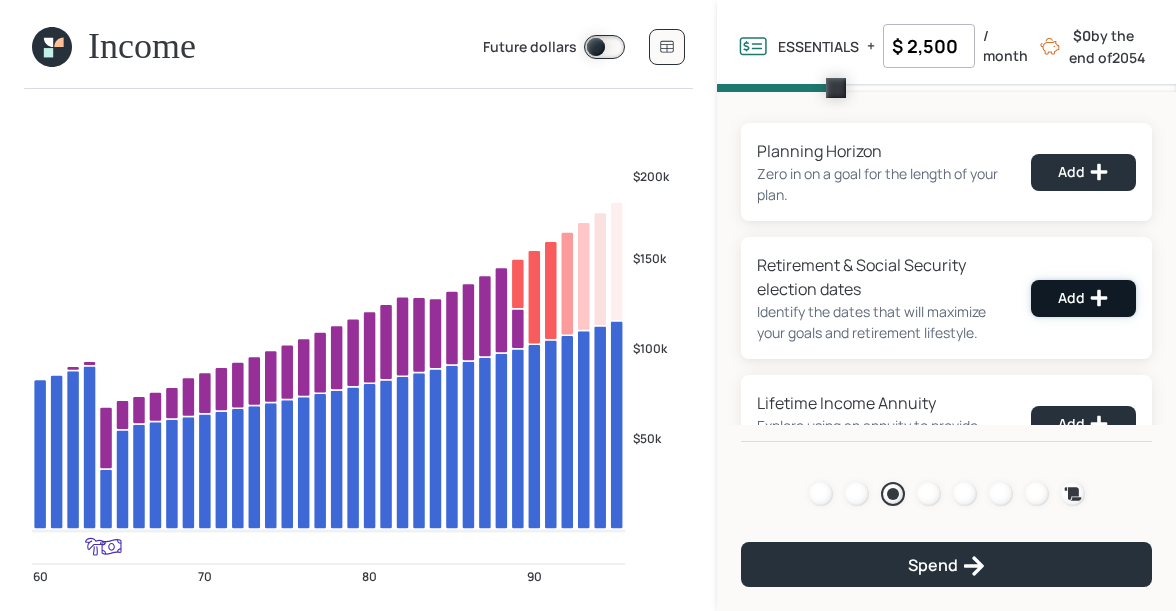 click on "Add" at bounding box center (1083, 172) 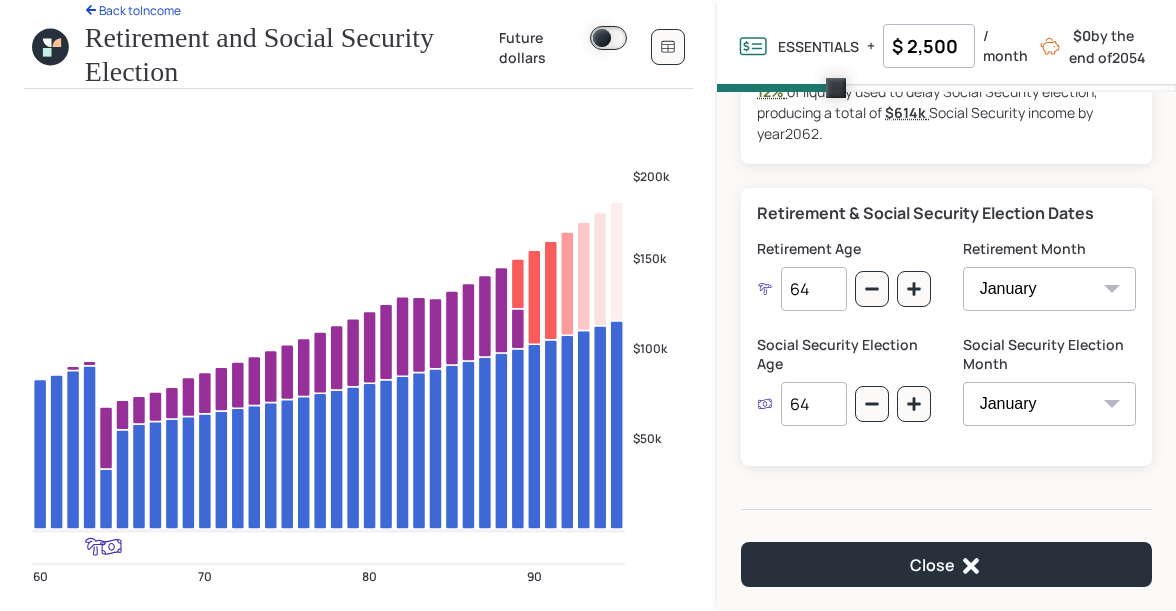 scroll, scrollTop: 62, scrollLeft: 0, axis: vertical 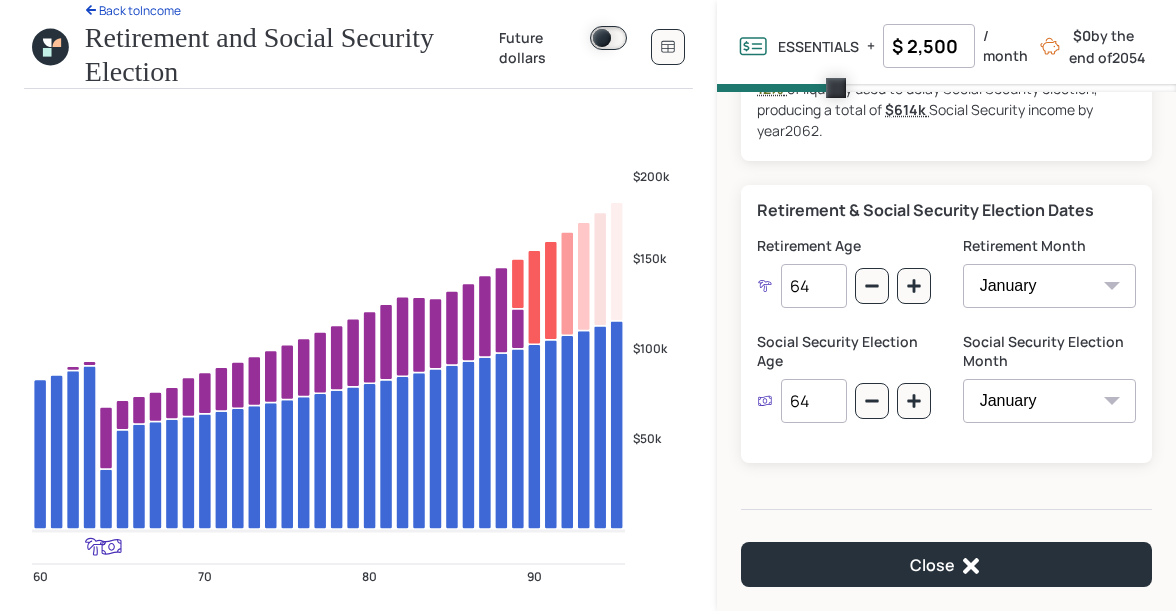 click on "January February March April May June July August September October November December" at bounding box center (1049, 401) 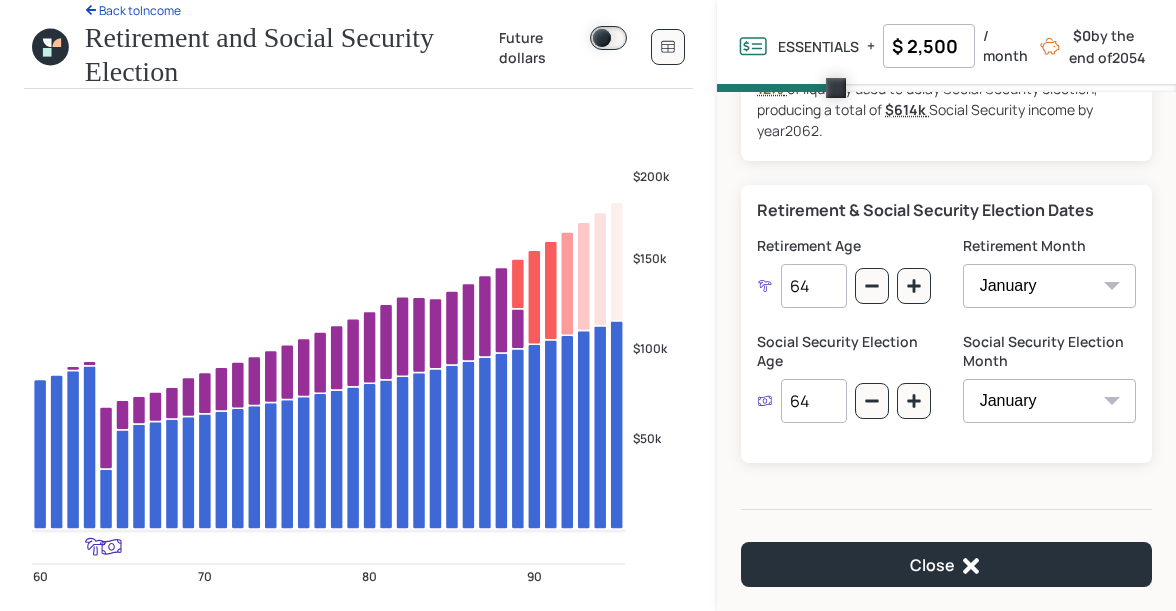 select on "12" 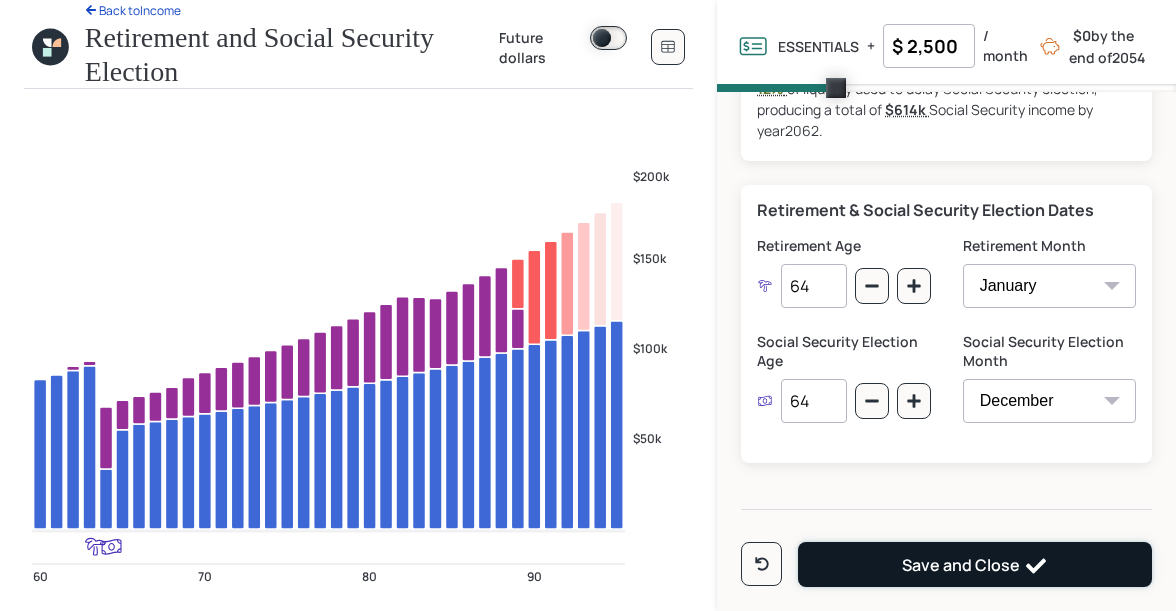click on "Save and Close" at bounding box center (975, 566) 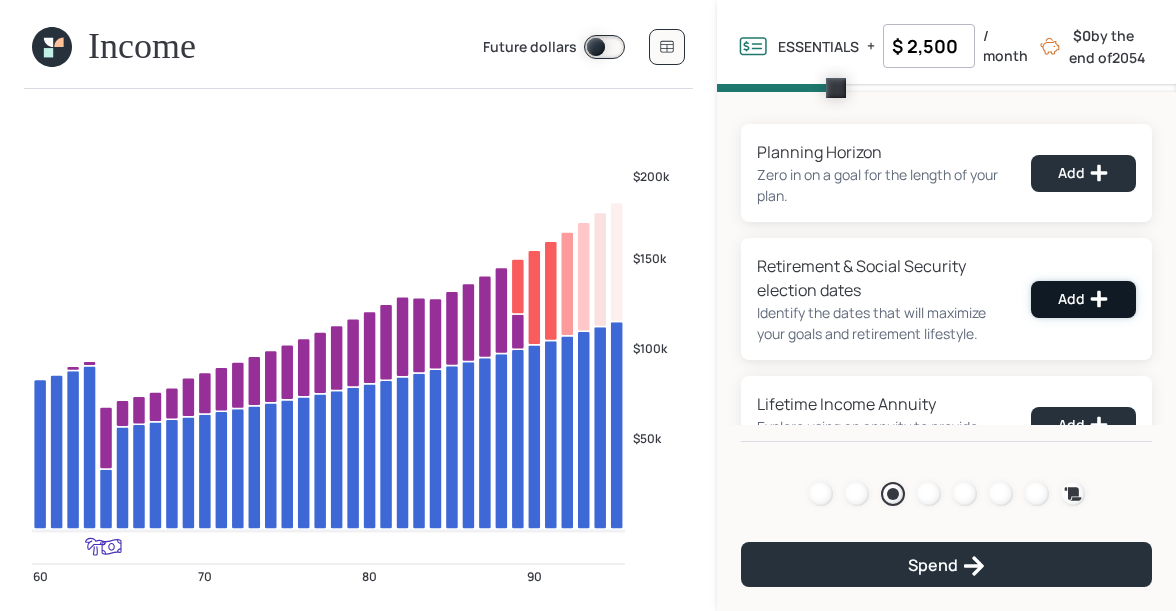 click on "Add" at bounding box center [1083, 173] 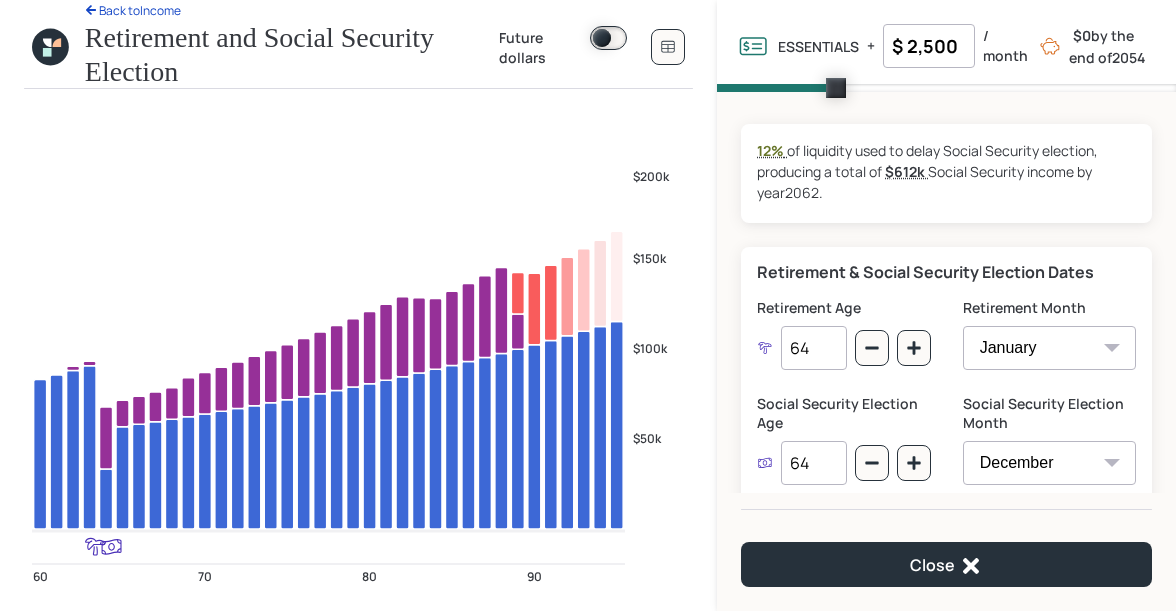 scroll, scrollTop: 62, scrollLeft: 0, axis: vertical 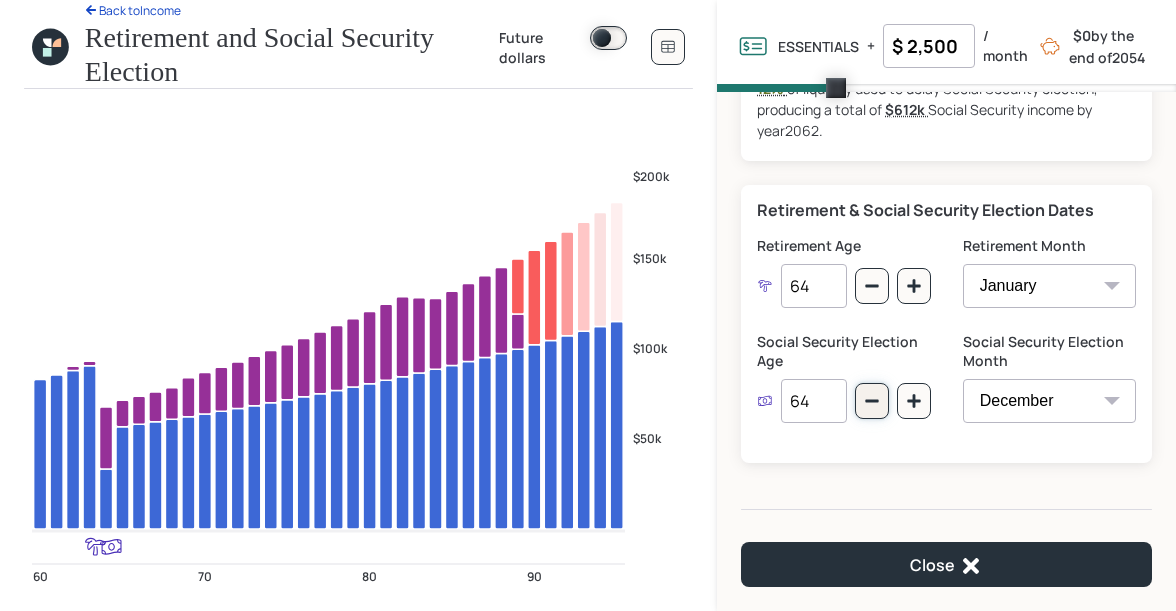click at bounding box center (872, 286) 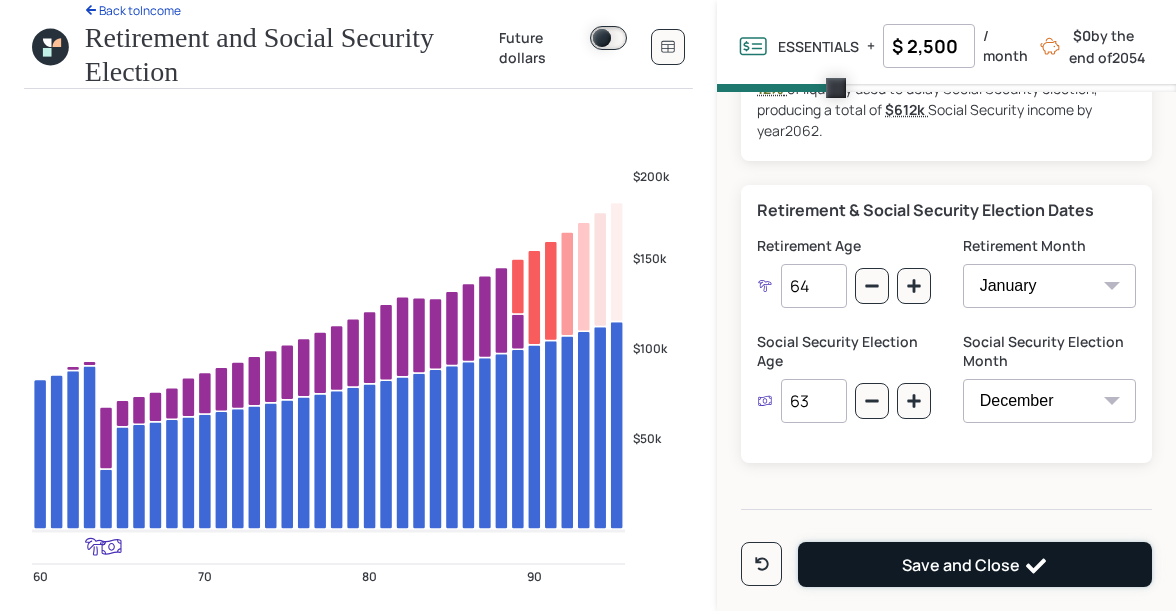 click on "Save and Close" at bounding box center [975, 564] 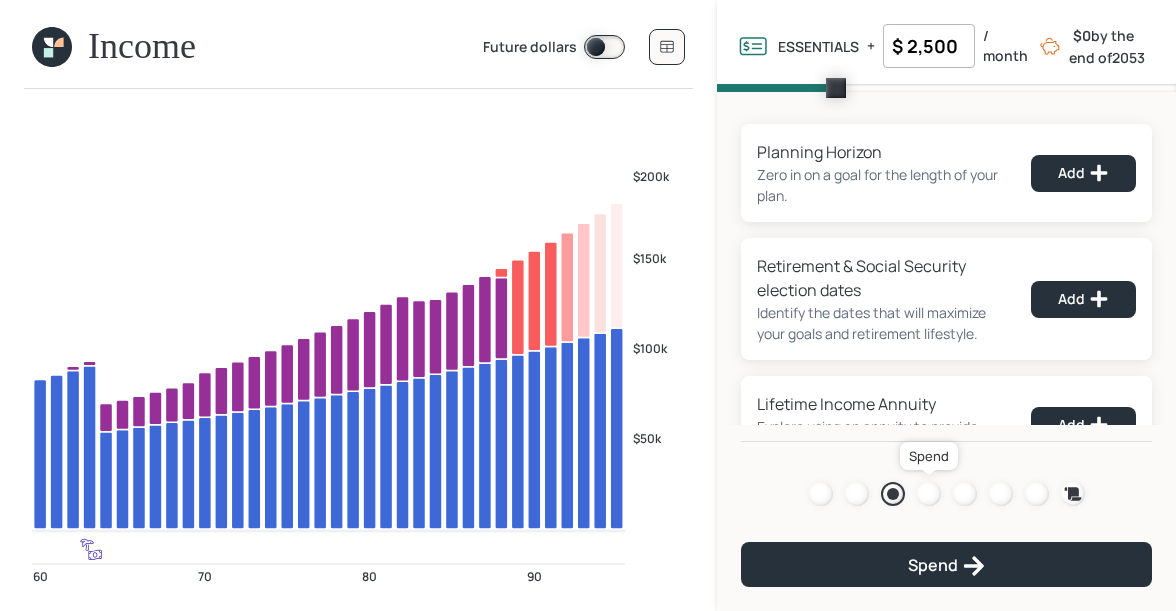 click at bounding box center [929, 494] 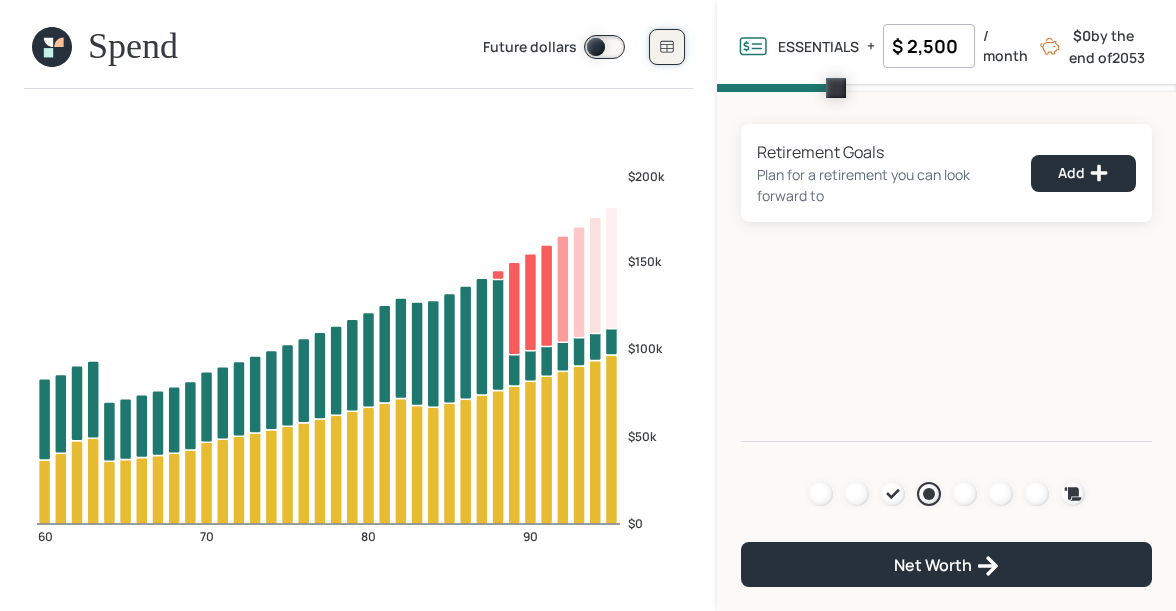 click at bounding box center (667, 47) 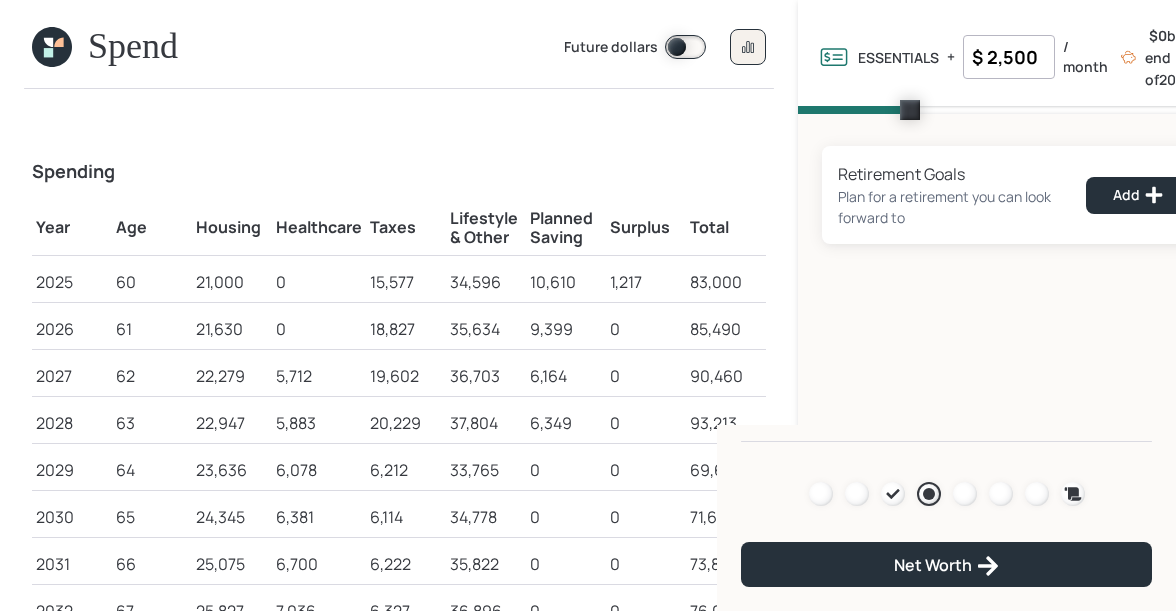 drag, startPoint x: 372, startPoint y: 328, endPoint x: 423, endPoint y: 329, distance: 51.009804 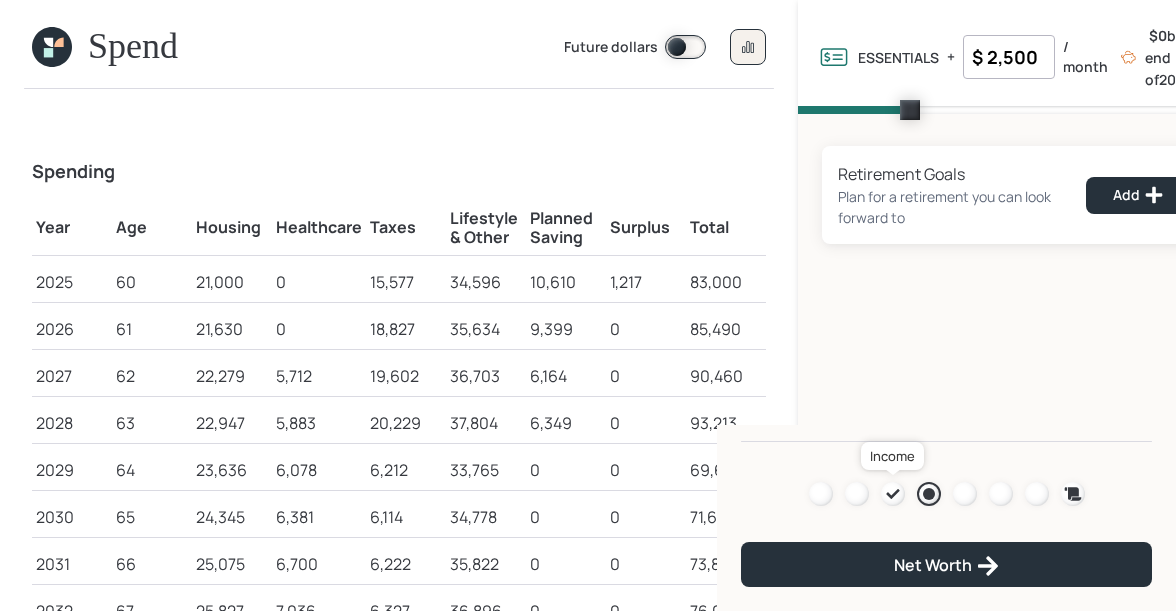 click at bounding box center (892, 494) 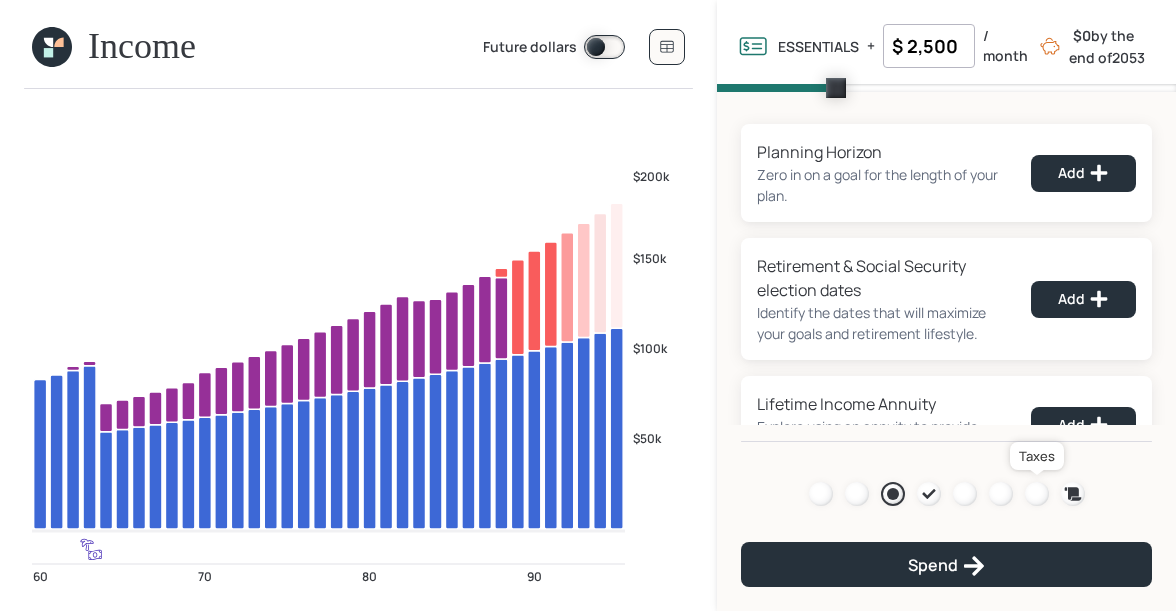 click at bounding box center [1037, 494] 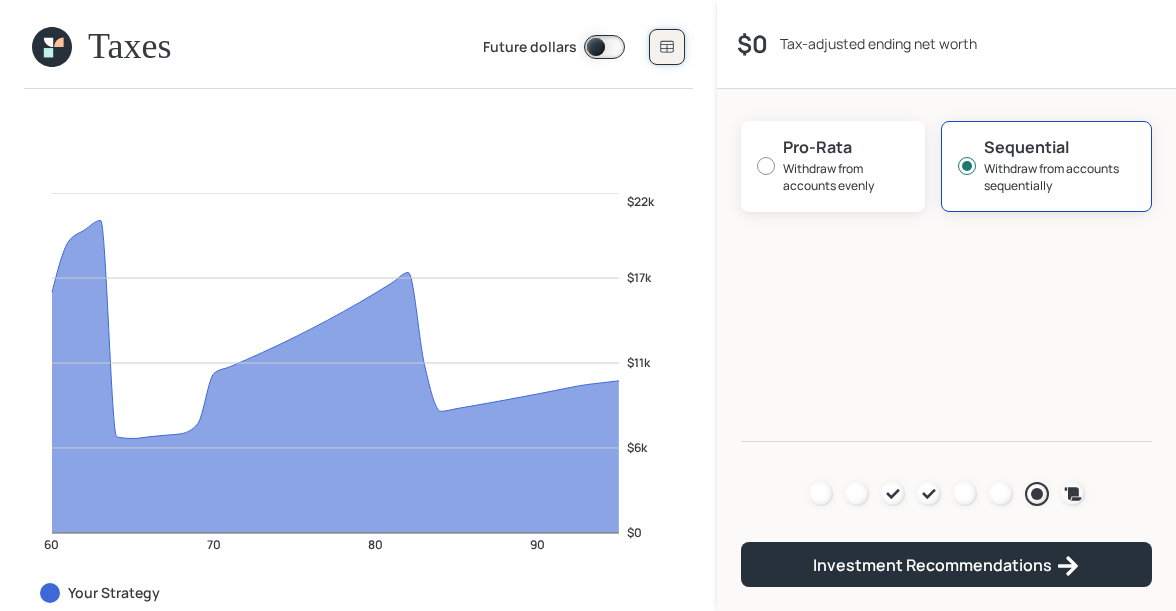 click at bounding box center (667, 47) 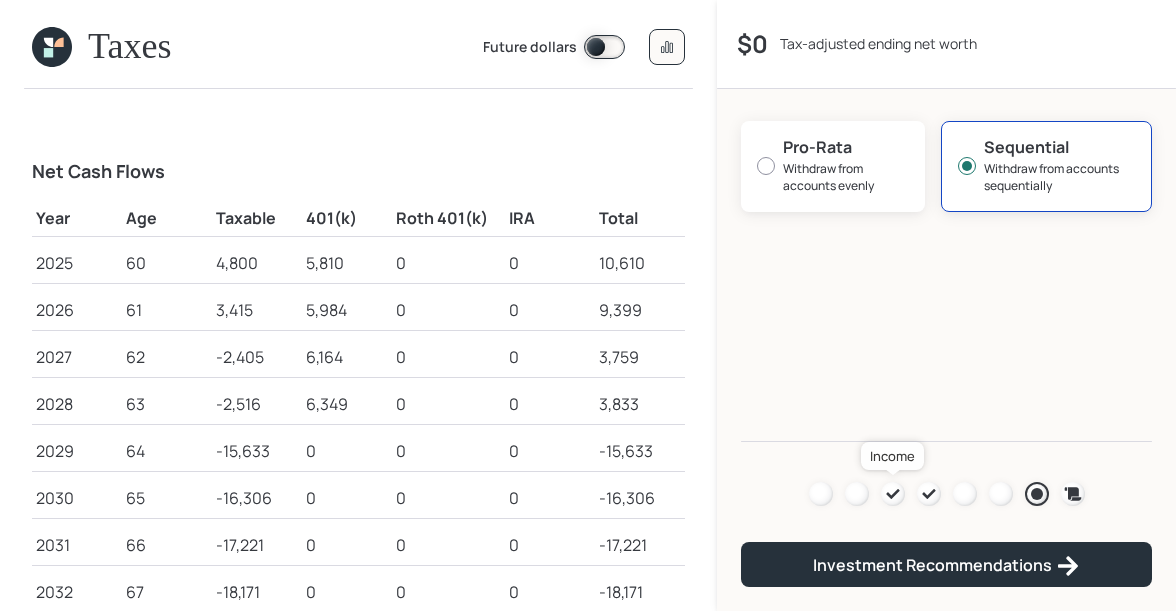 click at bounding box center [893, 494] 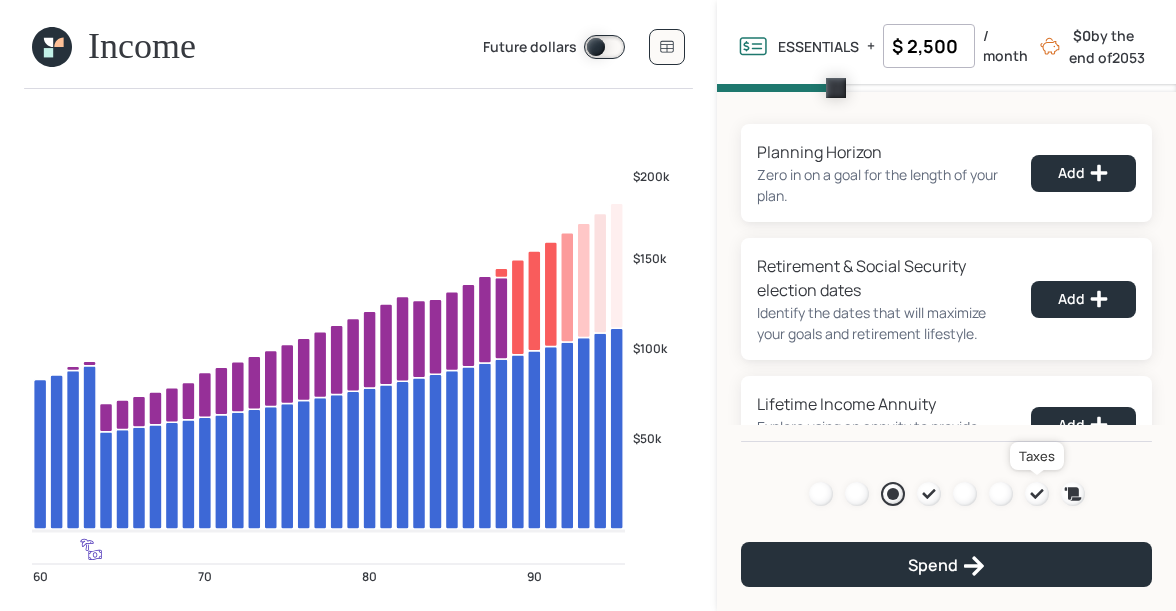 click at bounding box center [1036, 494] 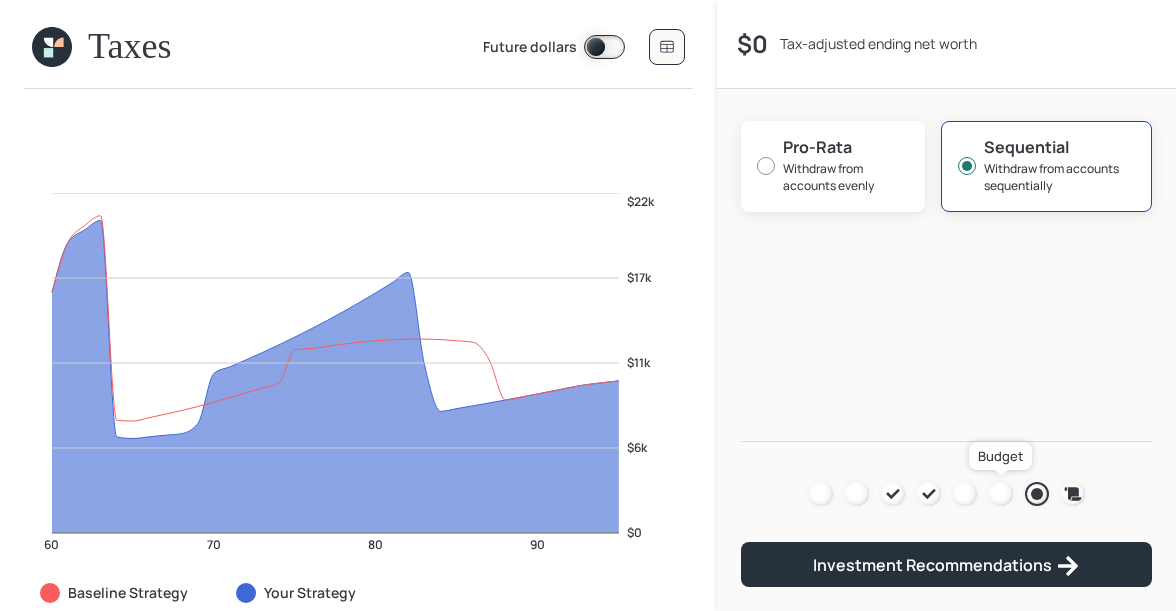 click at bounding box center (1001, 494) 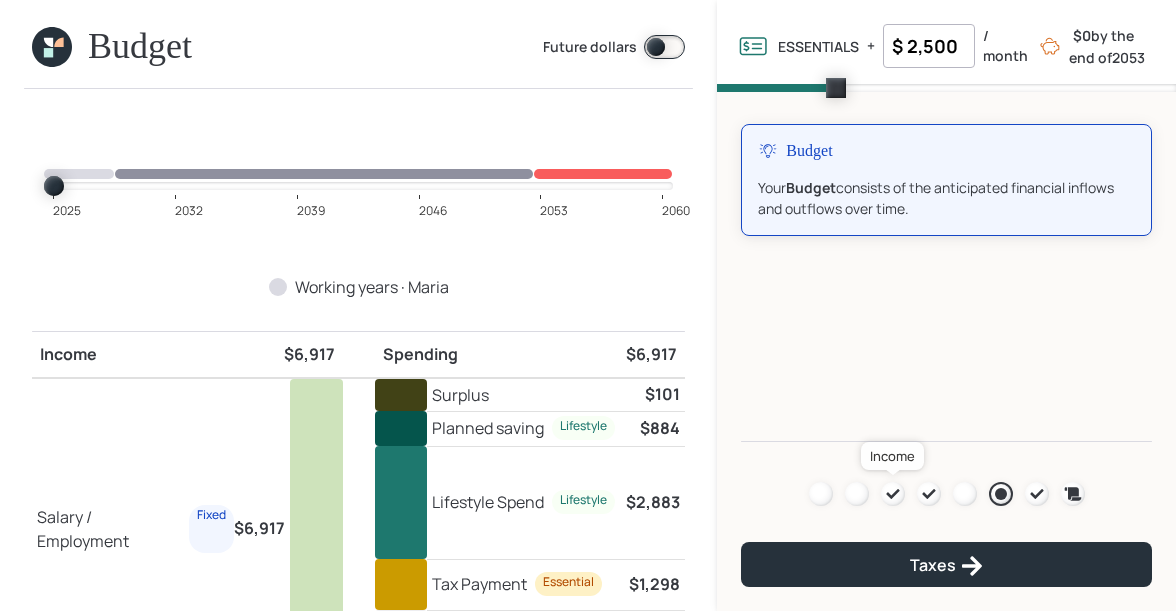 click at bounding box center [893, 494] 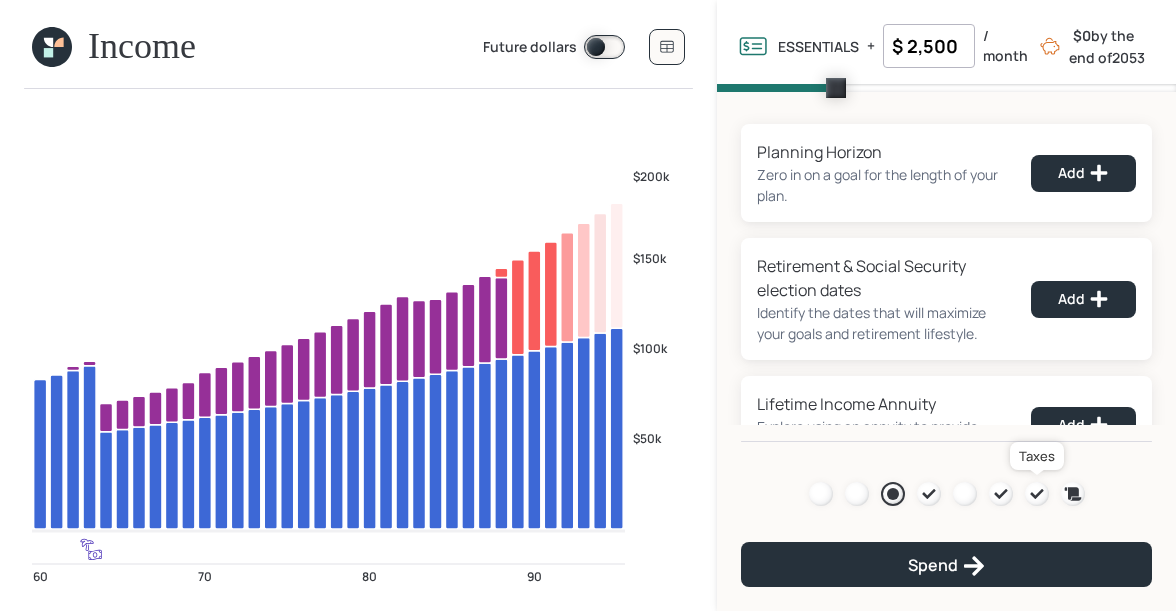 click at bounding box center (1036, 494) 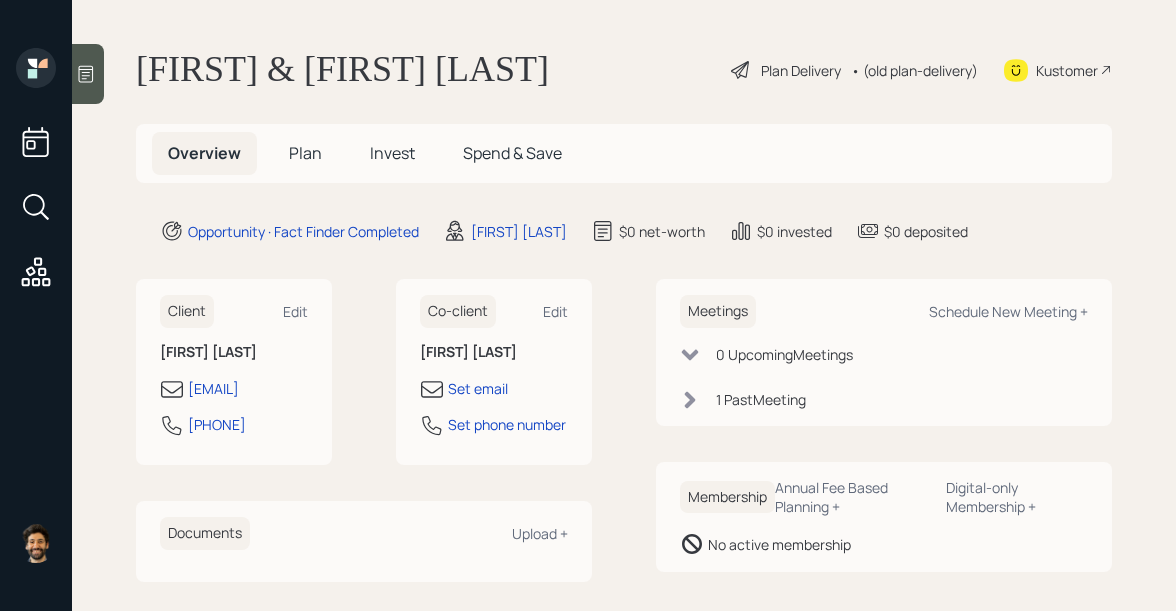 scroll, scrollTop: 0, scrollLeft: 0, axis: both 